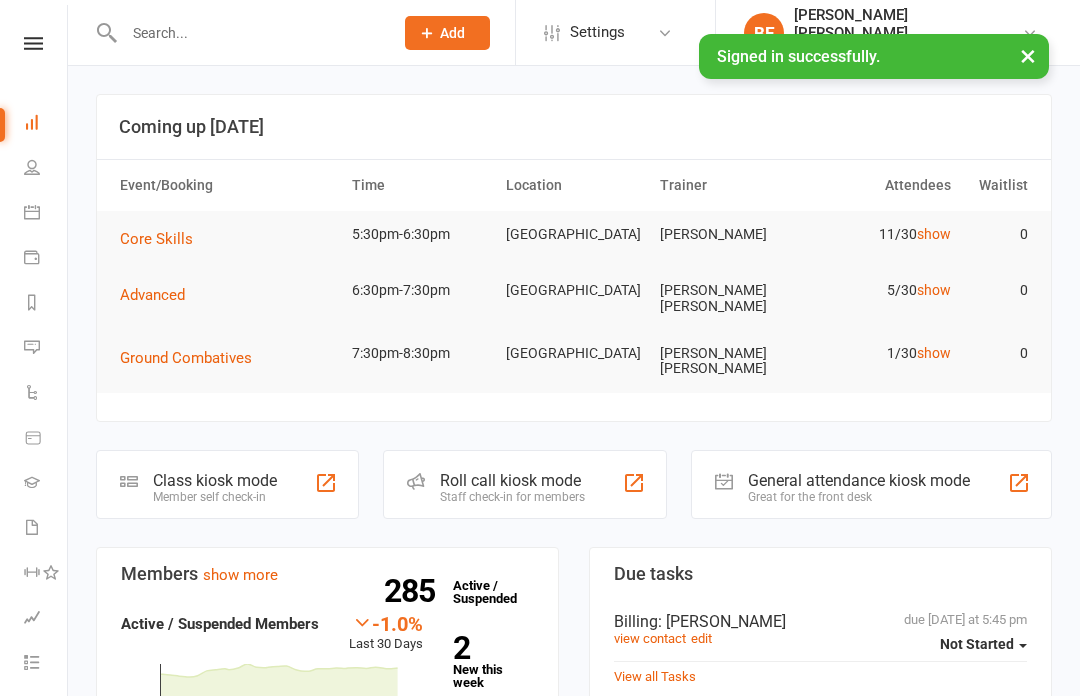 scroll, scrollTop: 0, scrollLeft: 0, axis: both 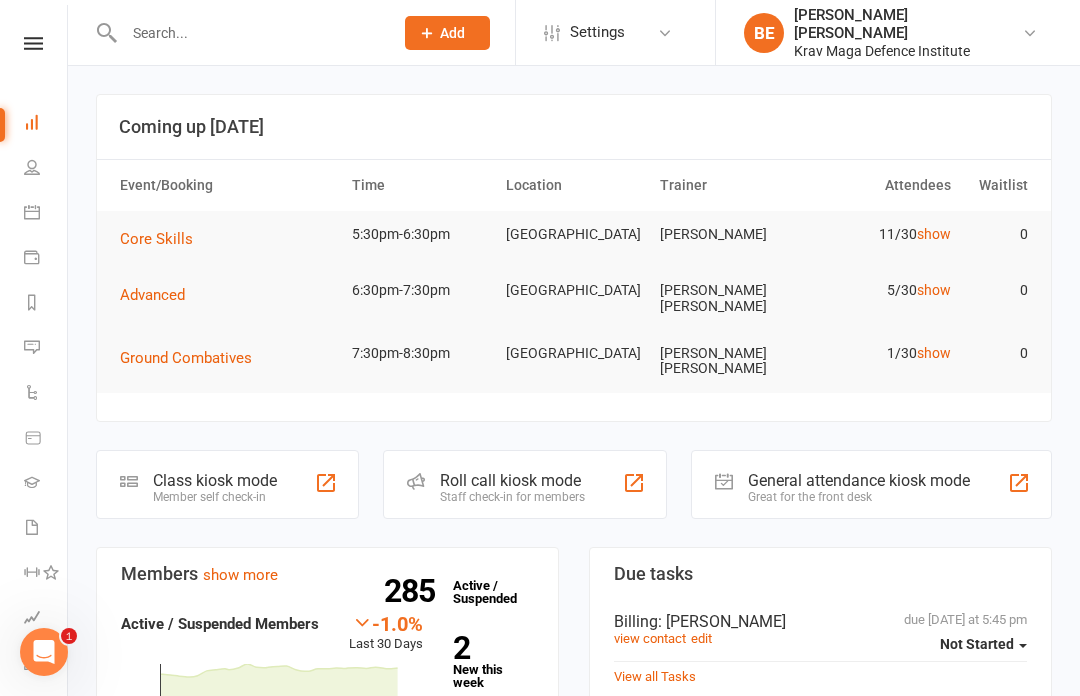 click on "Class kiosk mode" 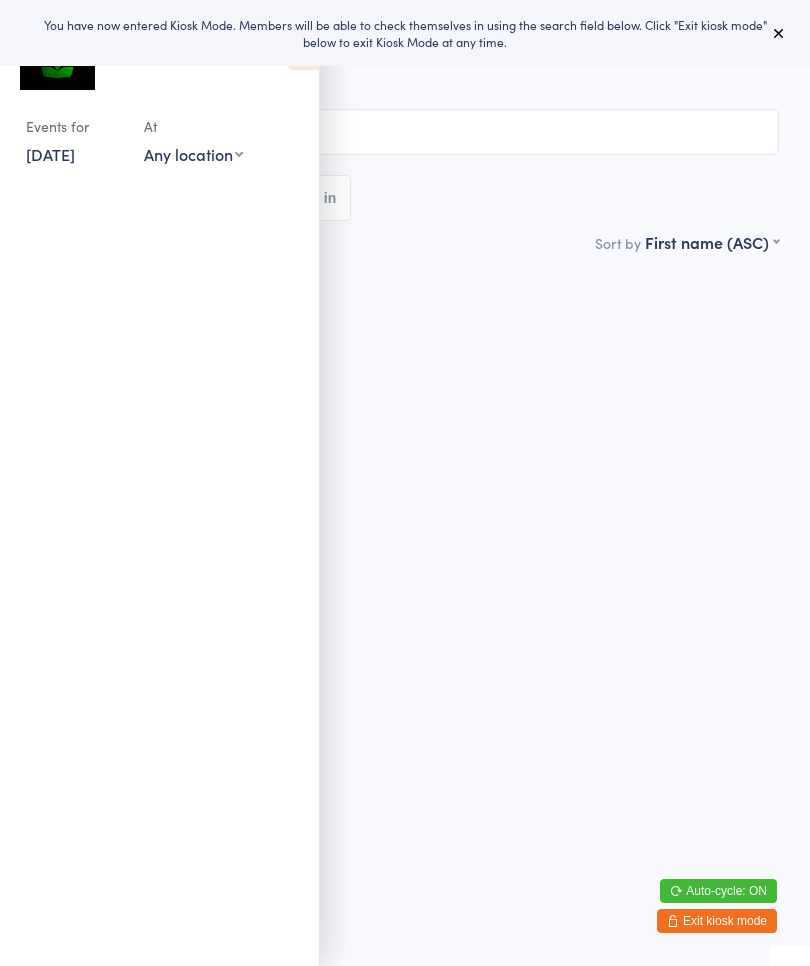 scroll, scrollTop: 0, scrollLeft: 0, axis: both 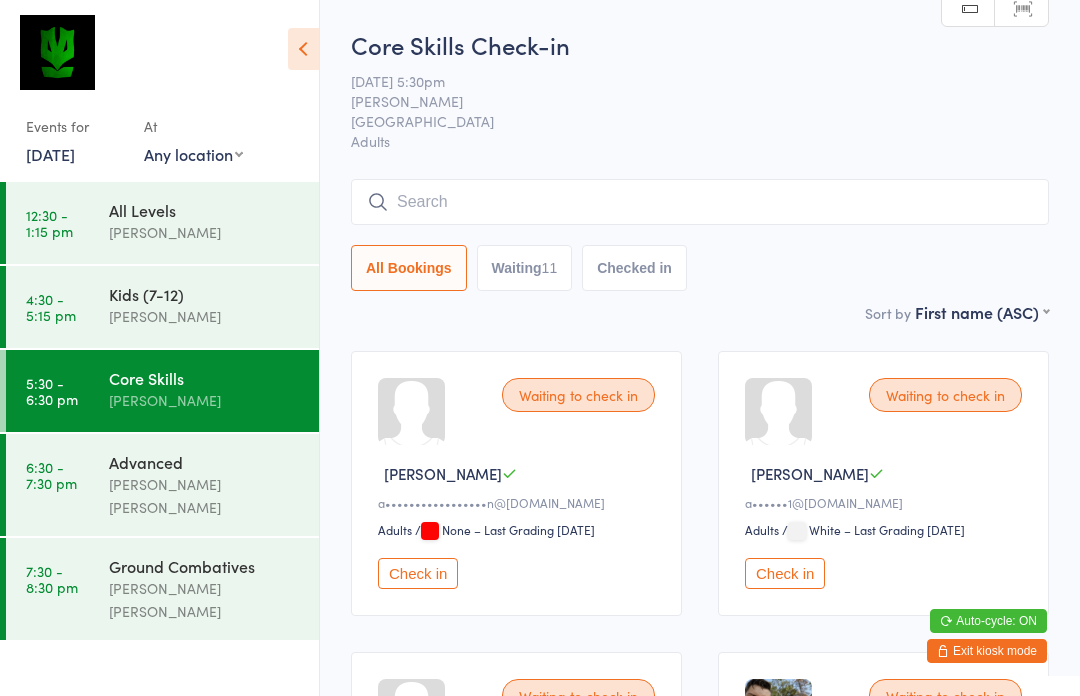 click at bounding box center [700, 202] 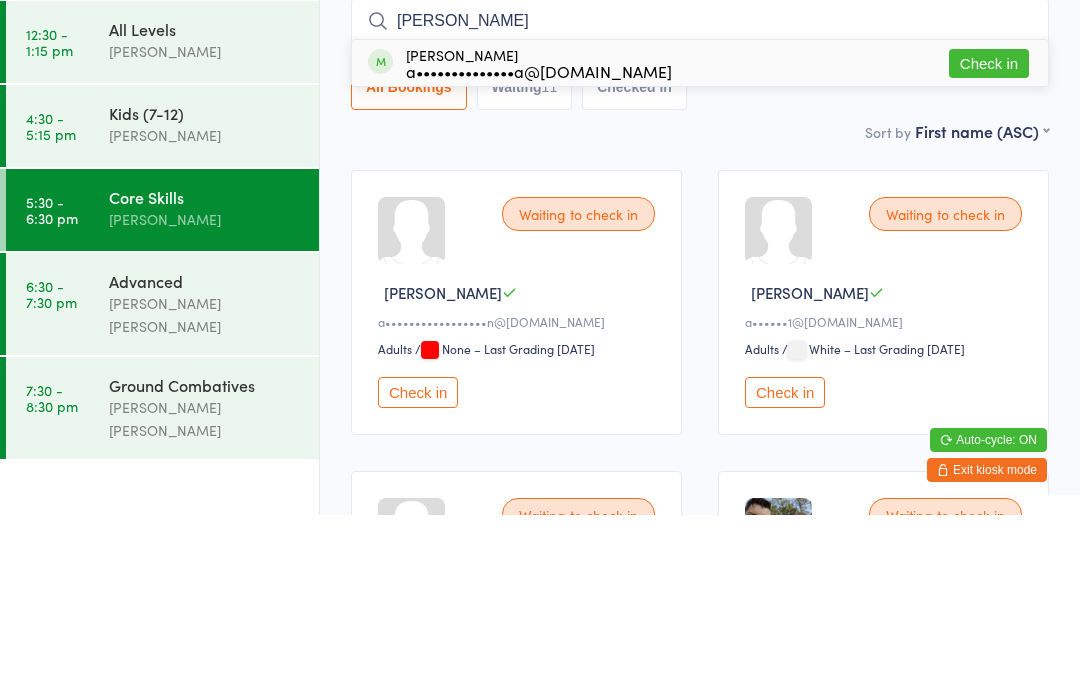 type on "[PERSON_NAME]" 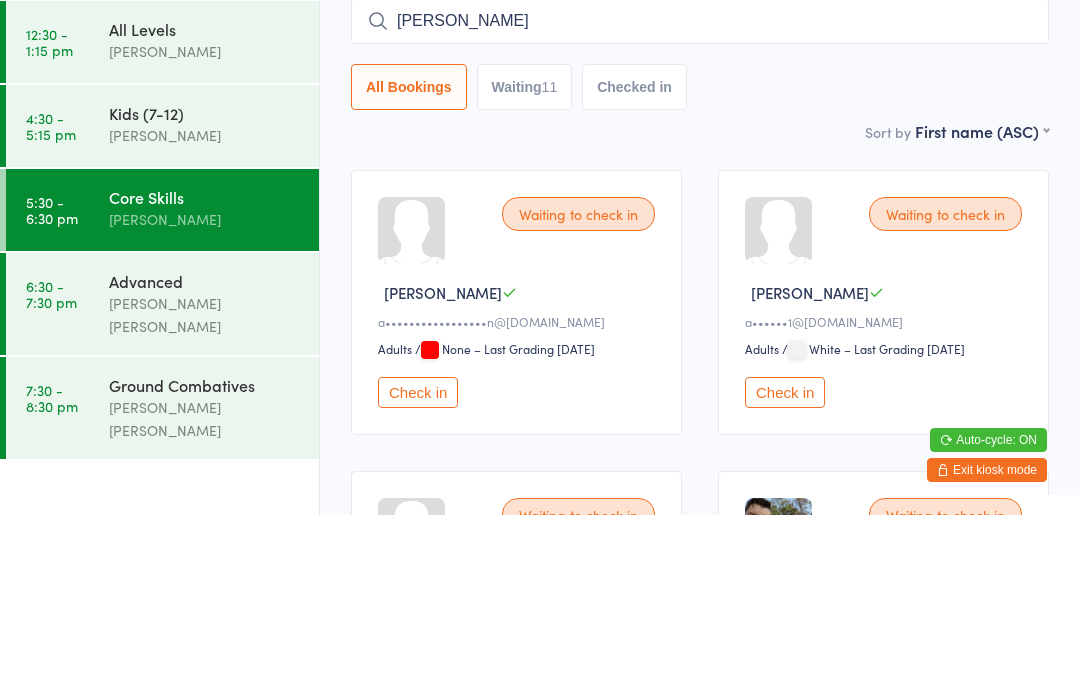 type 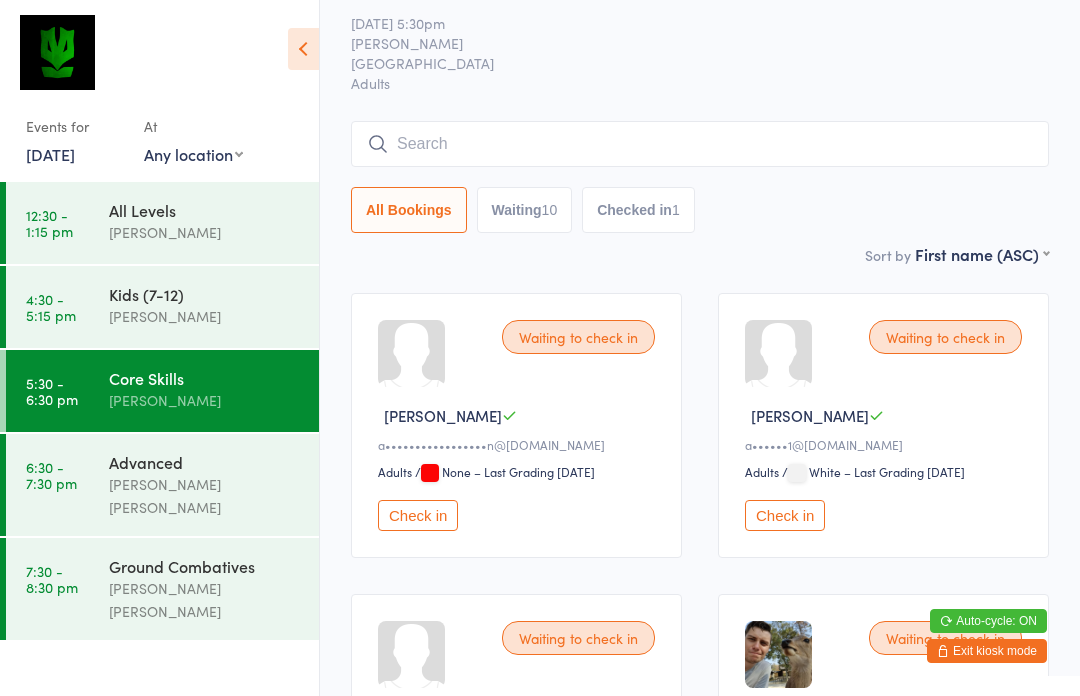 scroll, scrollTop: 68, scrollLeft: 0, axis: vertical 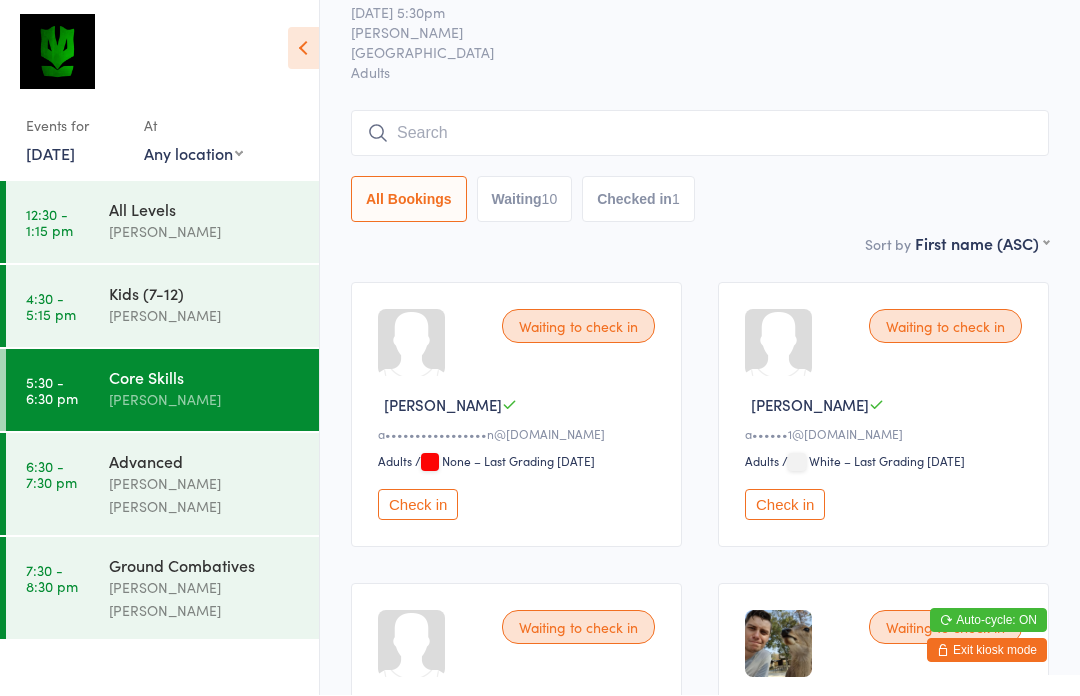 click on "Exit kiosk mode" at bounding box center (987, 651) 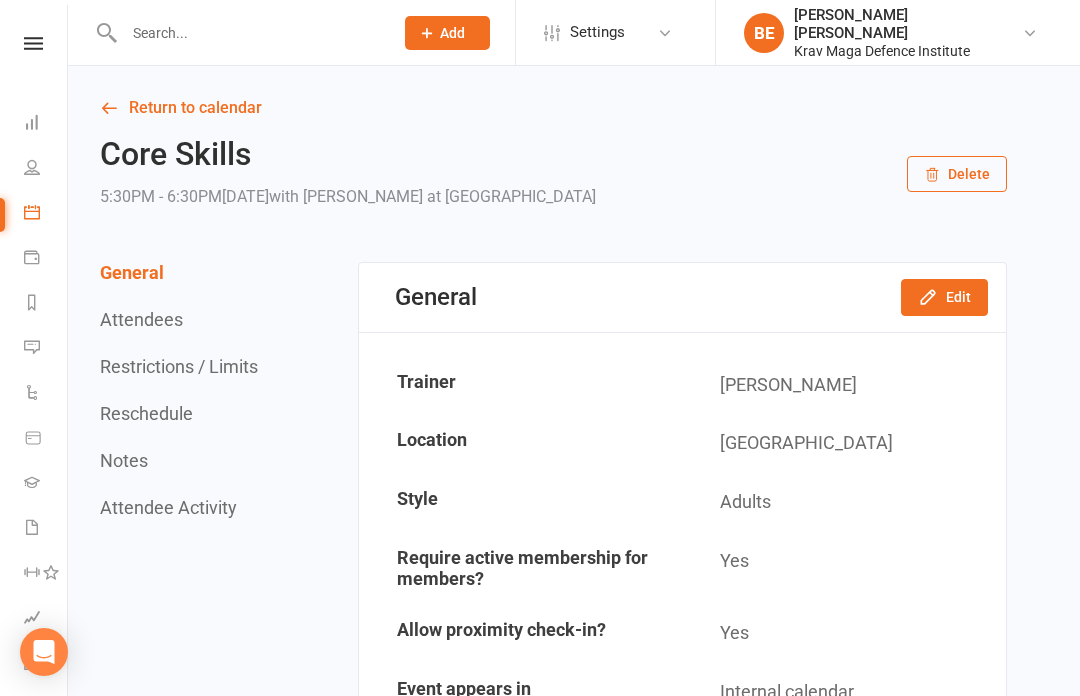 scroll, scrollTop: 0, scrollLeft: 0, axis: both 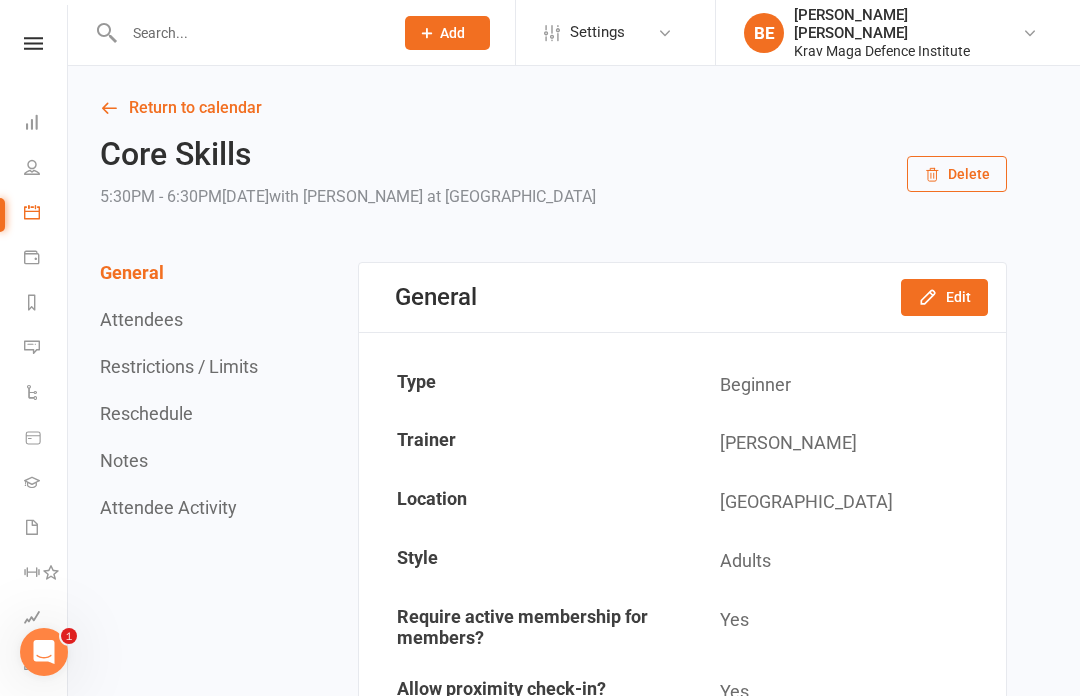 click at bounding box center [248, 33] 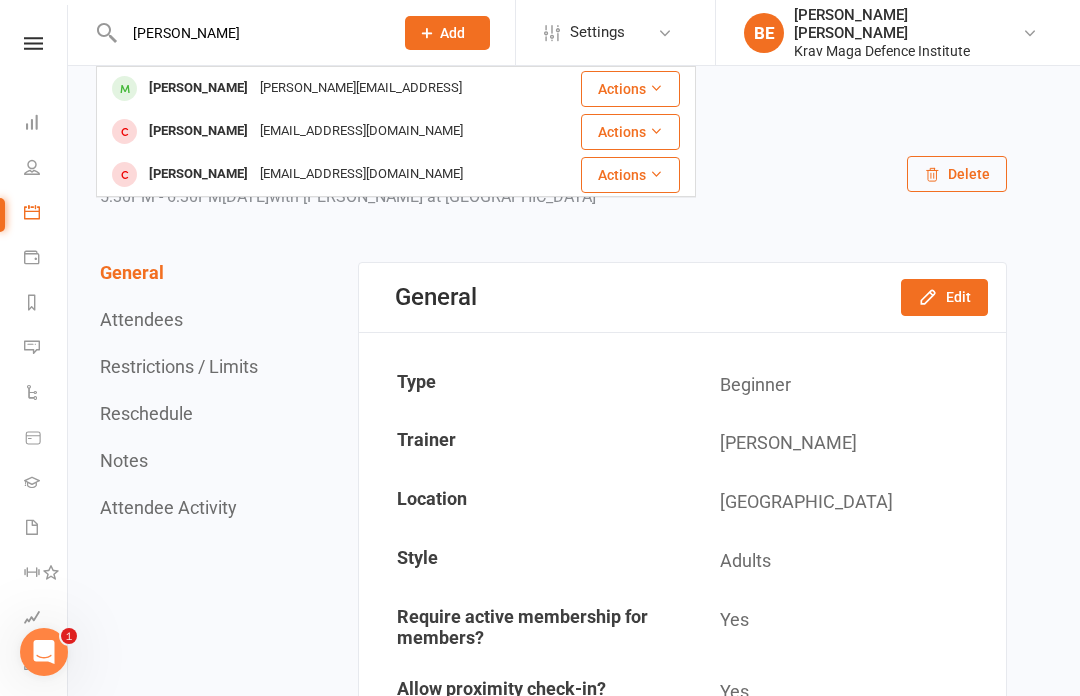 type on "Irene" 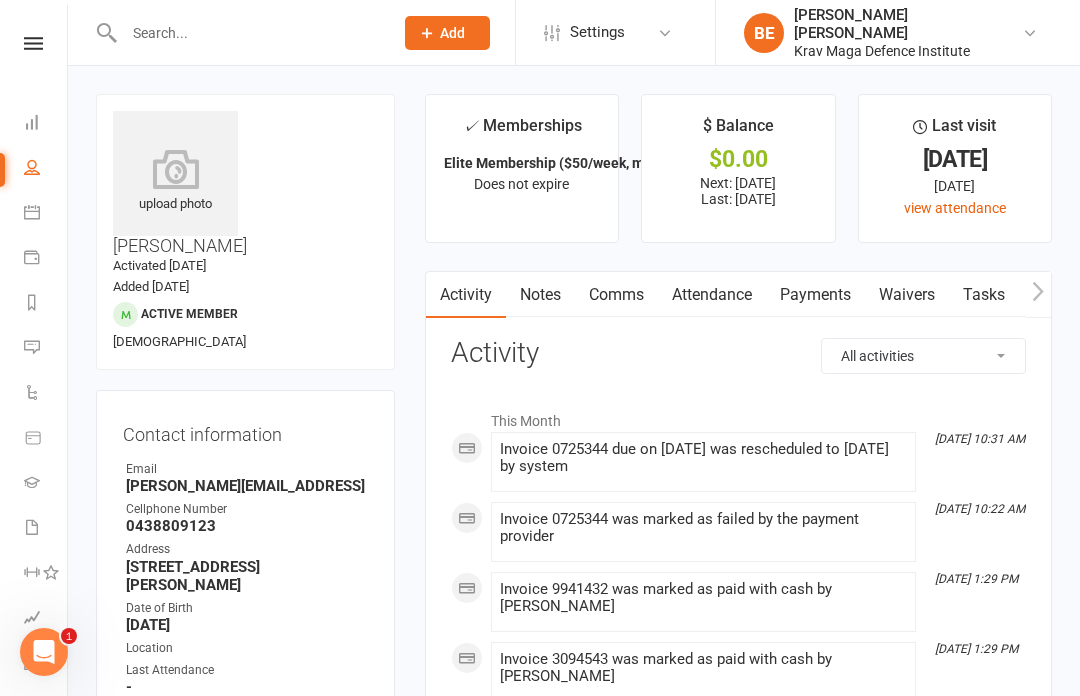 click on "Payments" at bounding box center [815, 295] 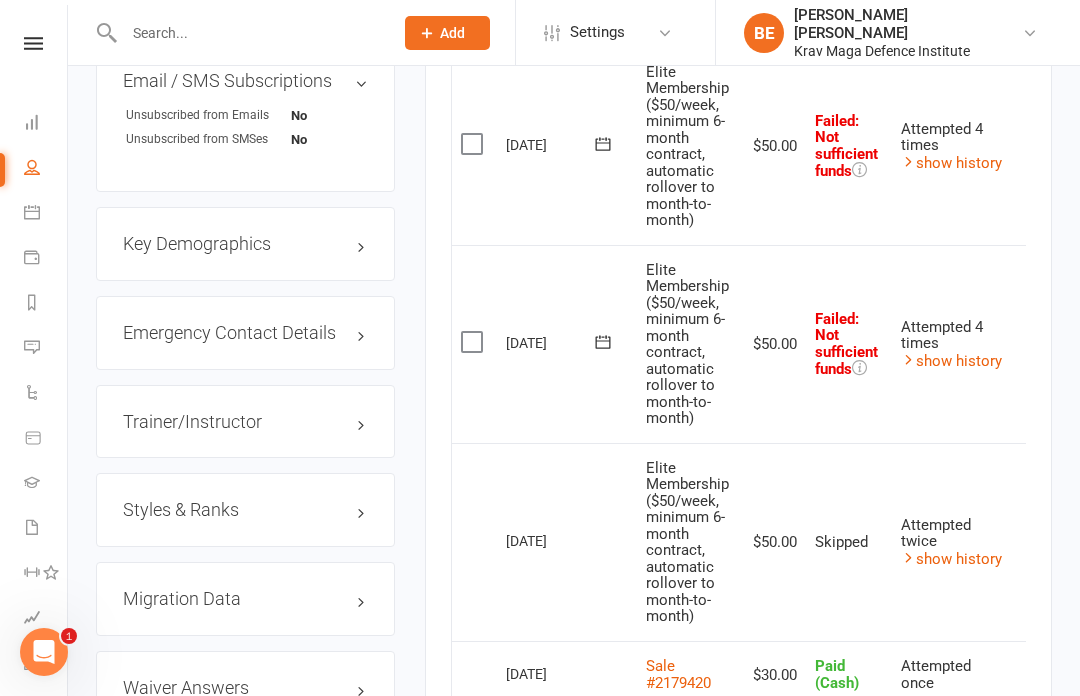 scroll, scrollTop: 1564, scrollLeft: 0, axis: vertical 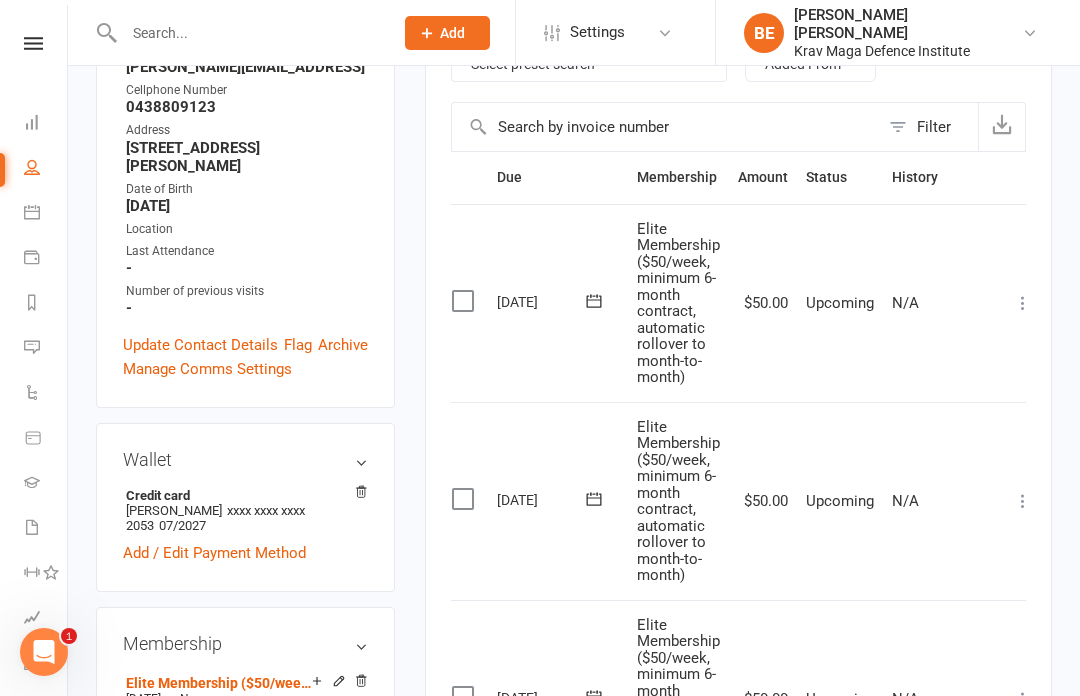 click at bounding box center [33, 43] 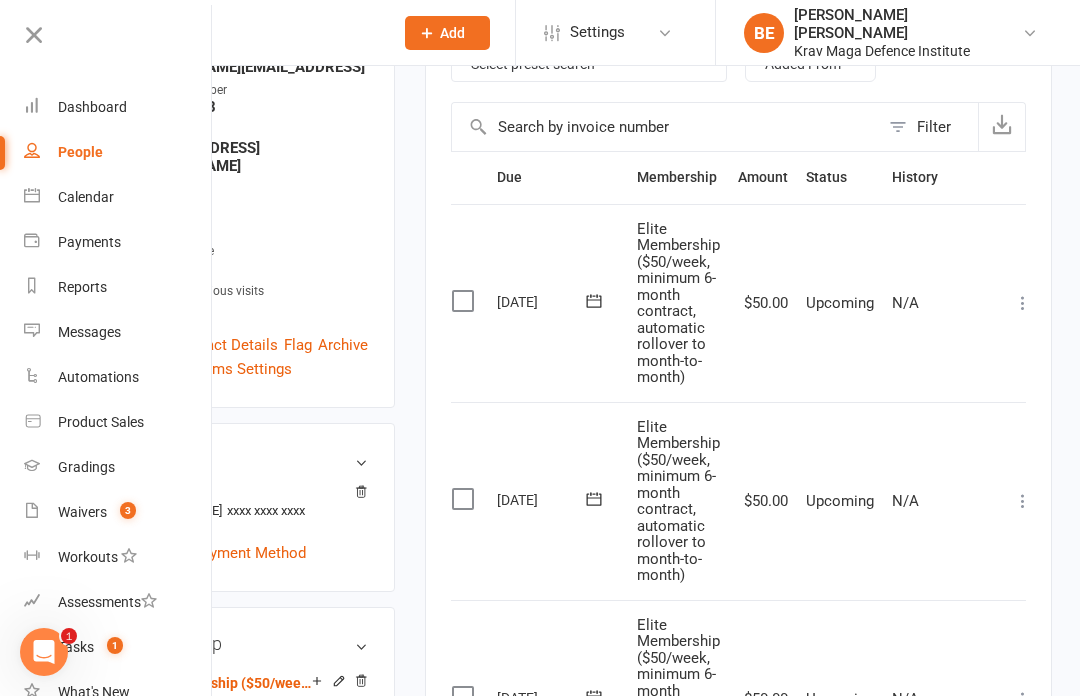 click on "Dashboard" at bounding box center (92, 107) 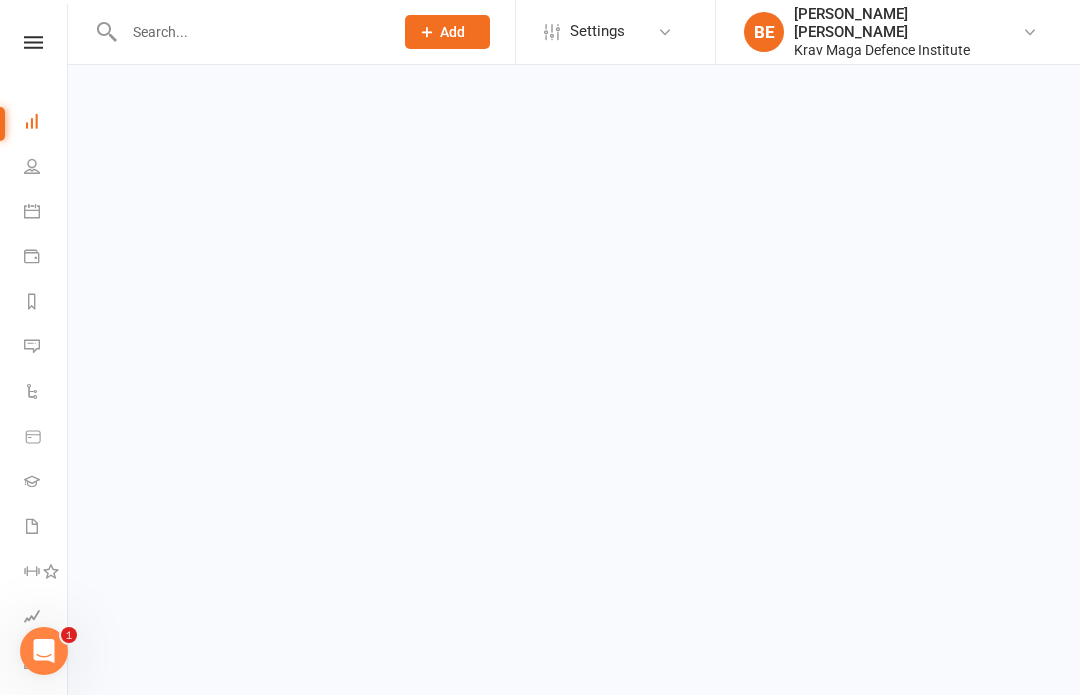 scroll, scrollTop: 1, scrollLeft: 0, axis: vertical 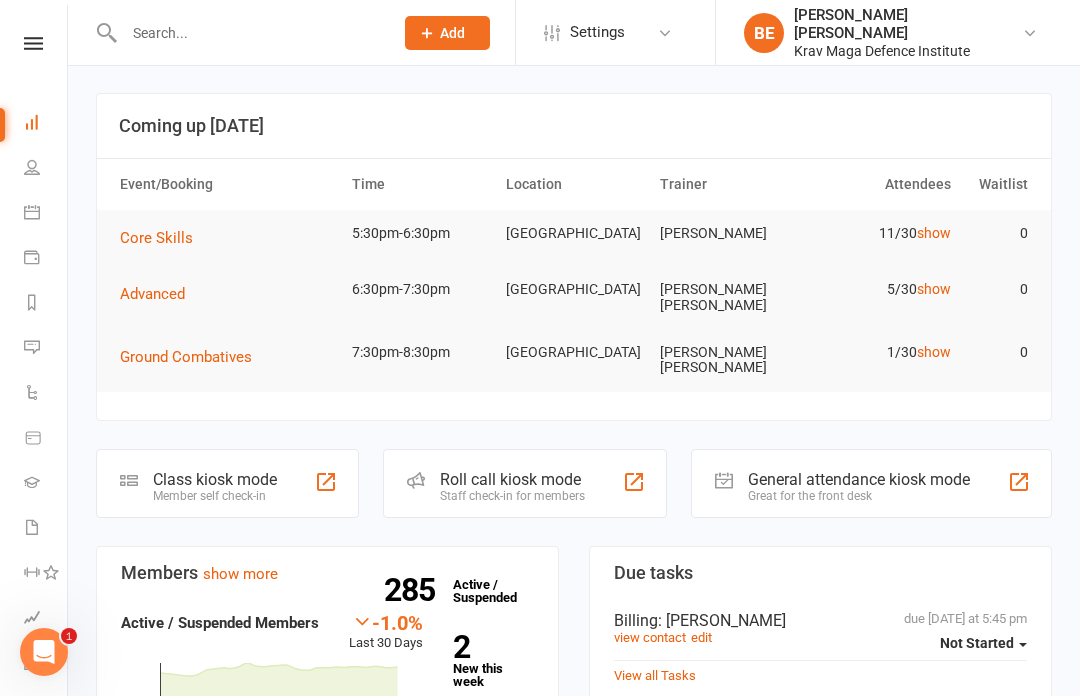 click on "Class kiosk mode" 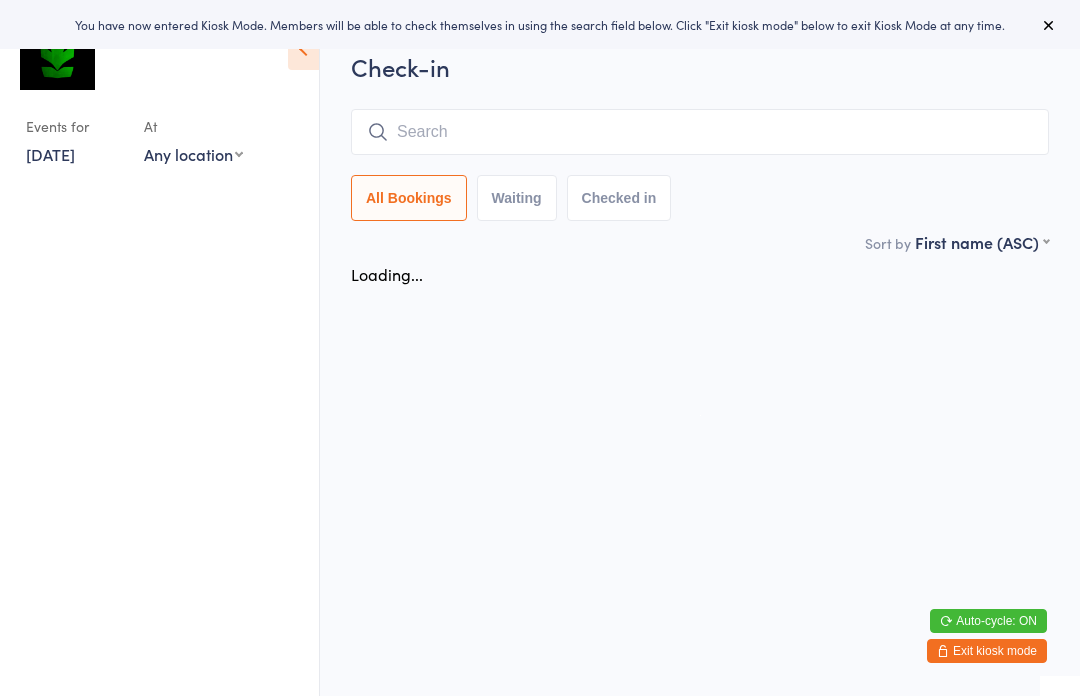 scroll, scrollTop: 0, scrollLeft: 0, axis: both 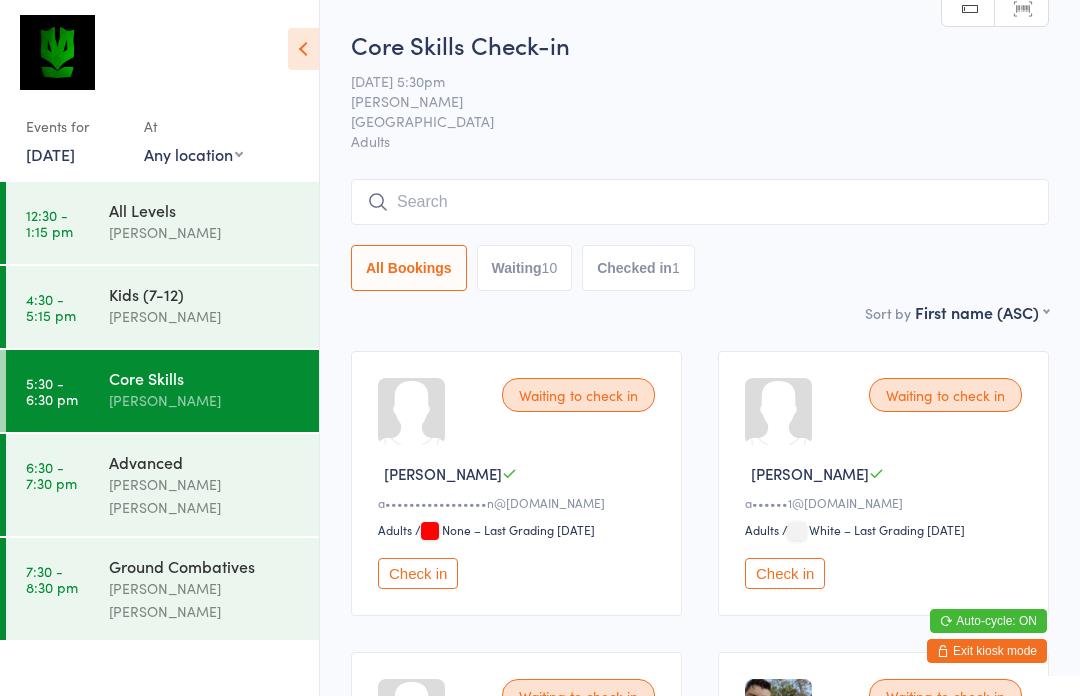 click on "Waiting  10" at bounding box center (525, 268) 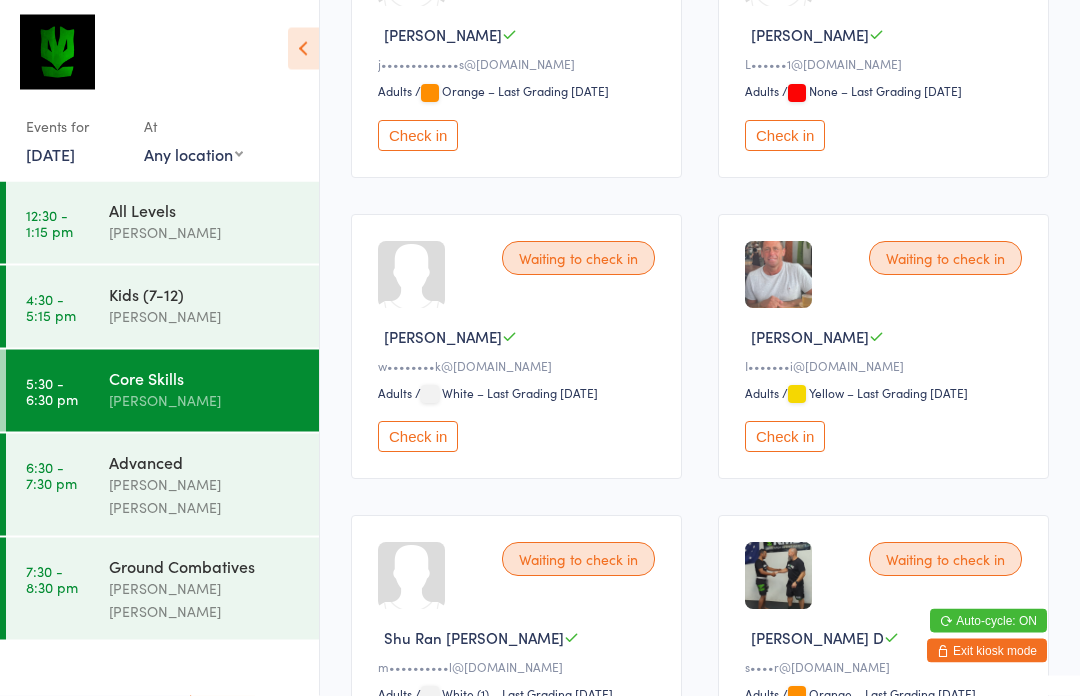 scroll, scrollTop: 1041, scrollLeft: 0, axis: vertical 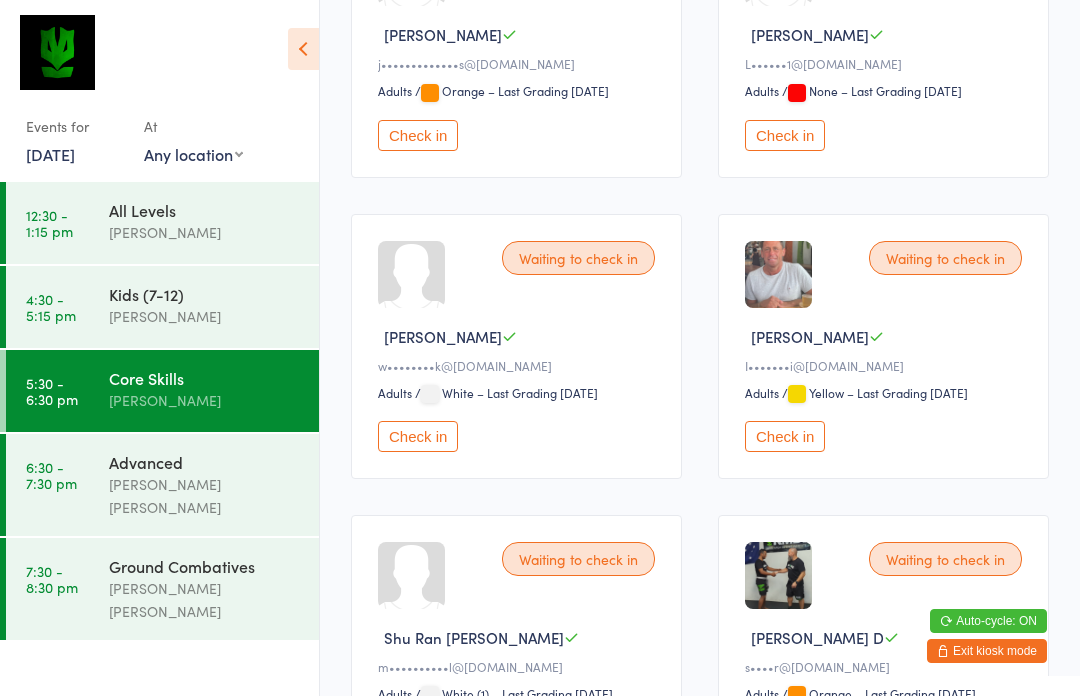 click on "Check in" at bounding box center [418, 436] 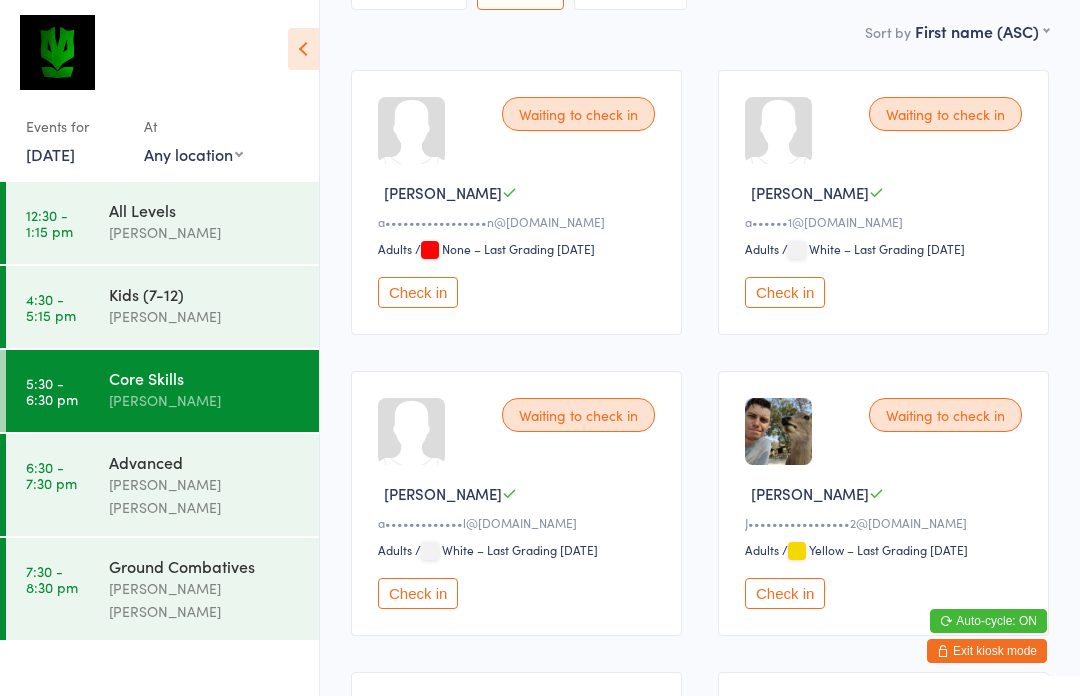 scroll, scrollTop: 253, scrollLeft: 0, axis: vertical 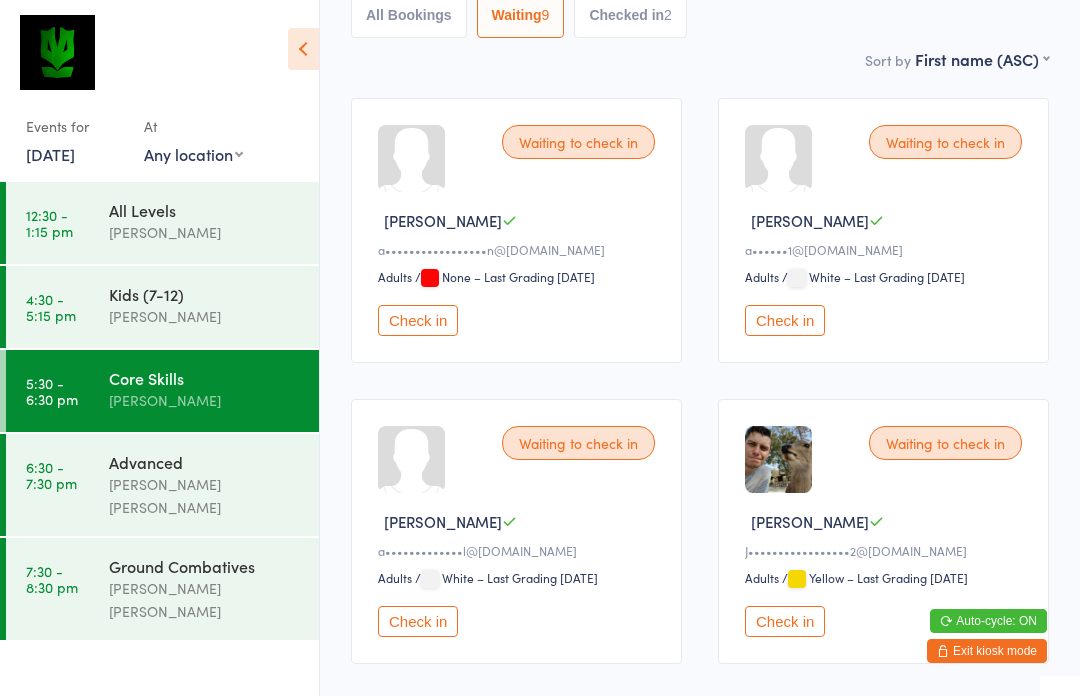 click on "Check in" at bounding box center (418, 320) 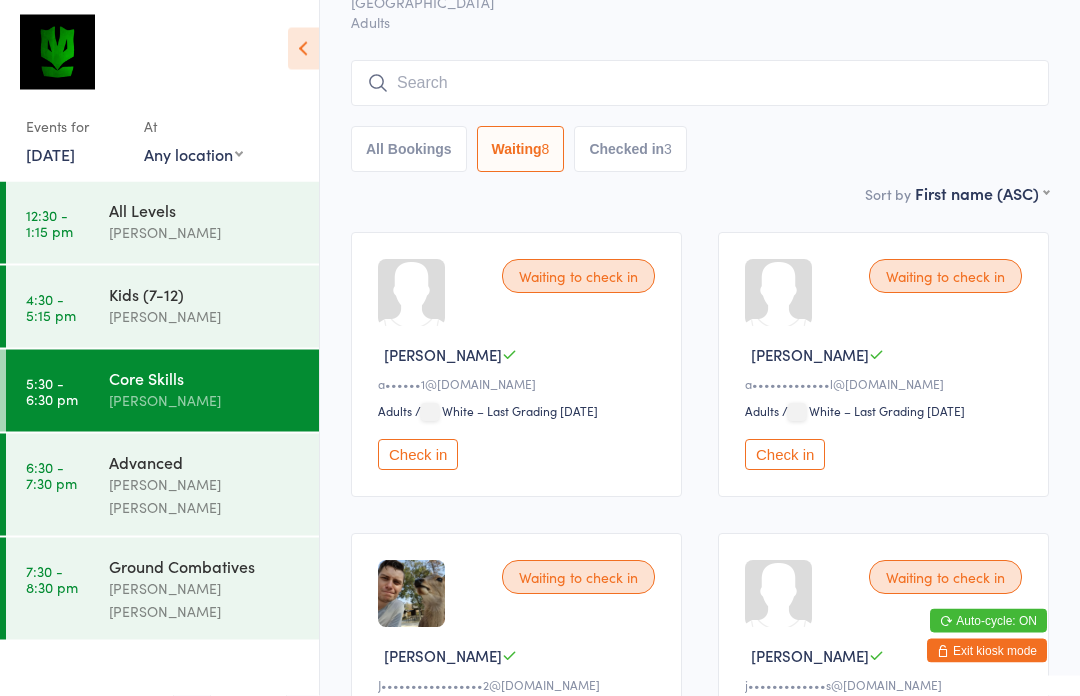 scroll, scrollTop: 112, scrollLeft: 0, axis: vertical 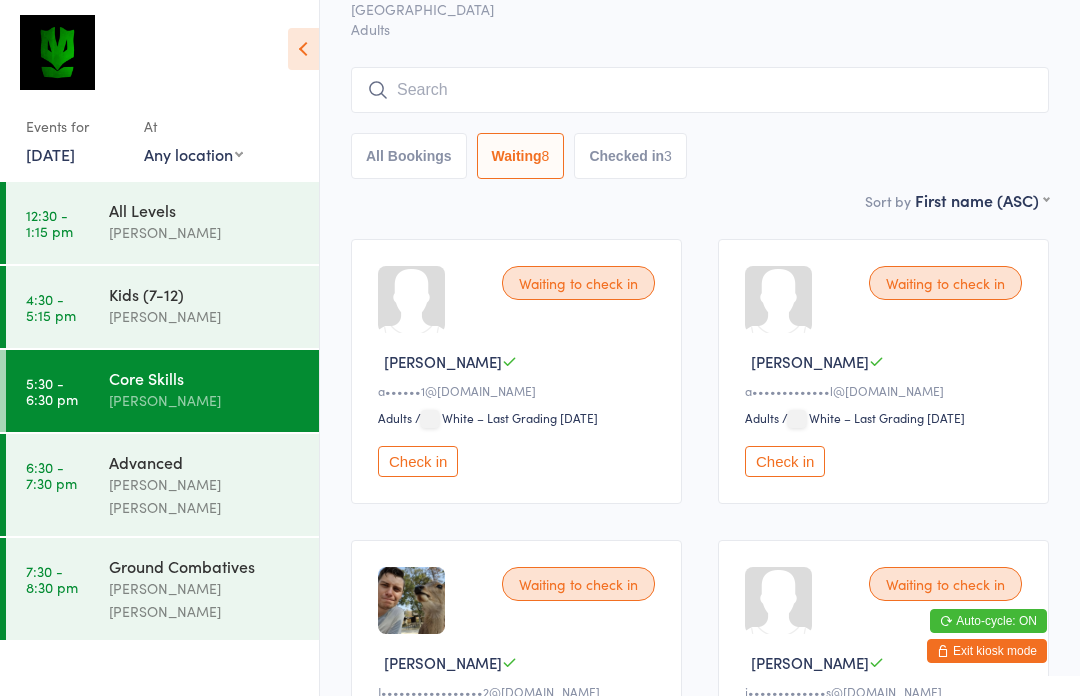 click at bounding box center (700, 90) 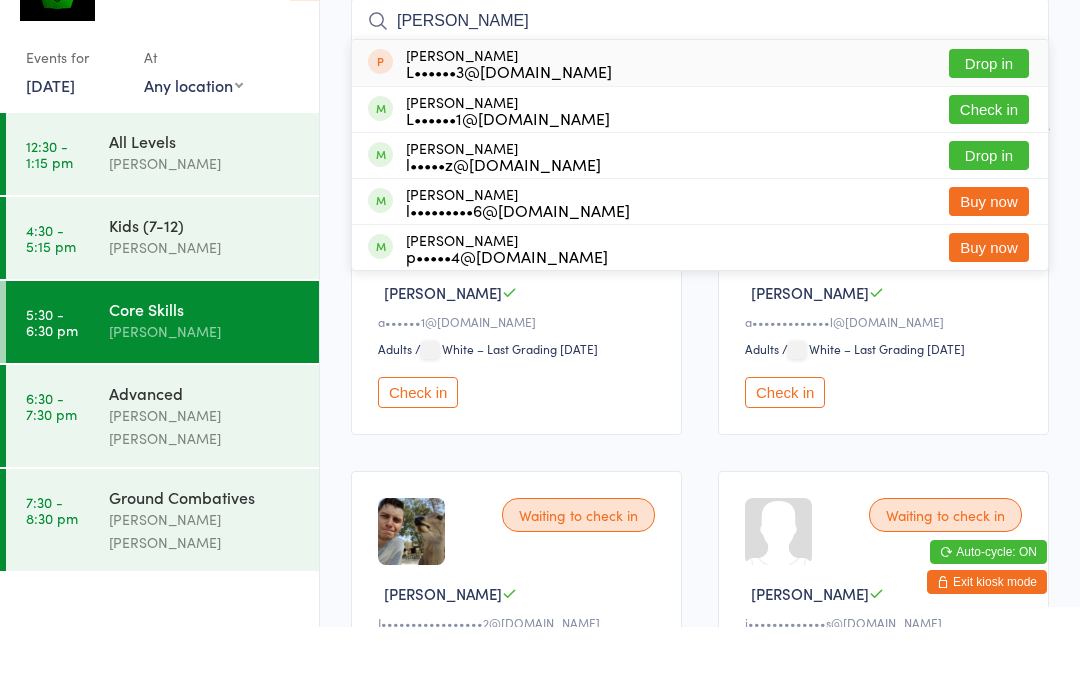 type on "Lisa" 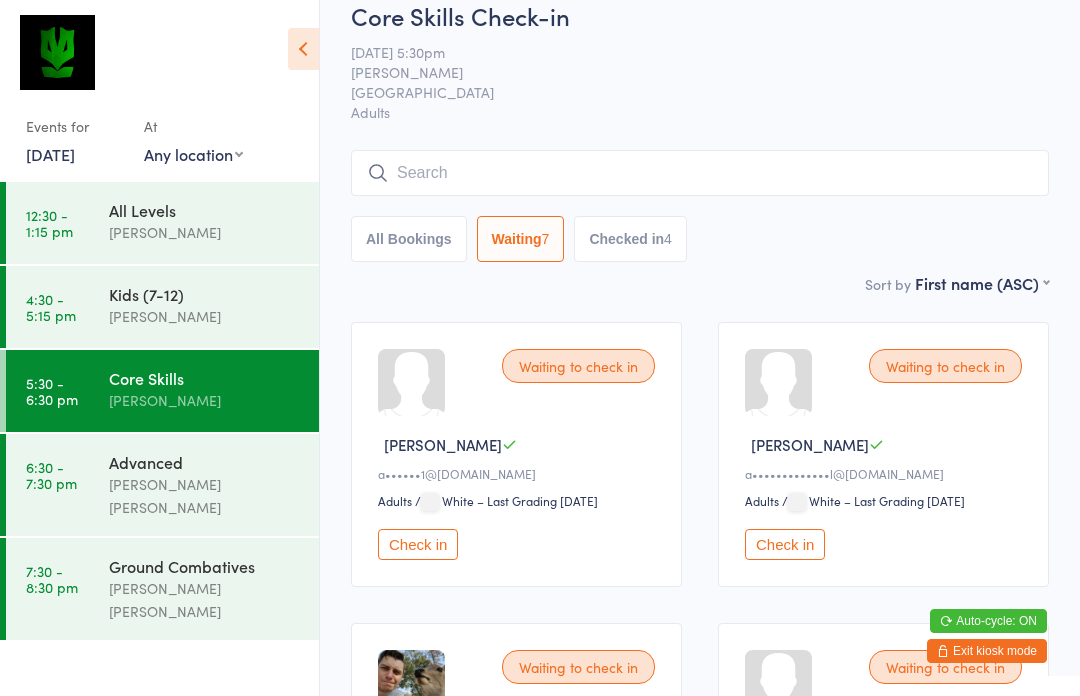 scroll, scrollTop: 0, scrollLeft: 0, axis: both 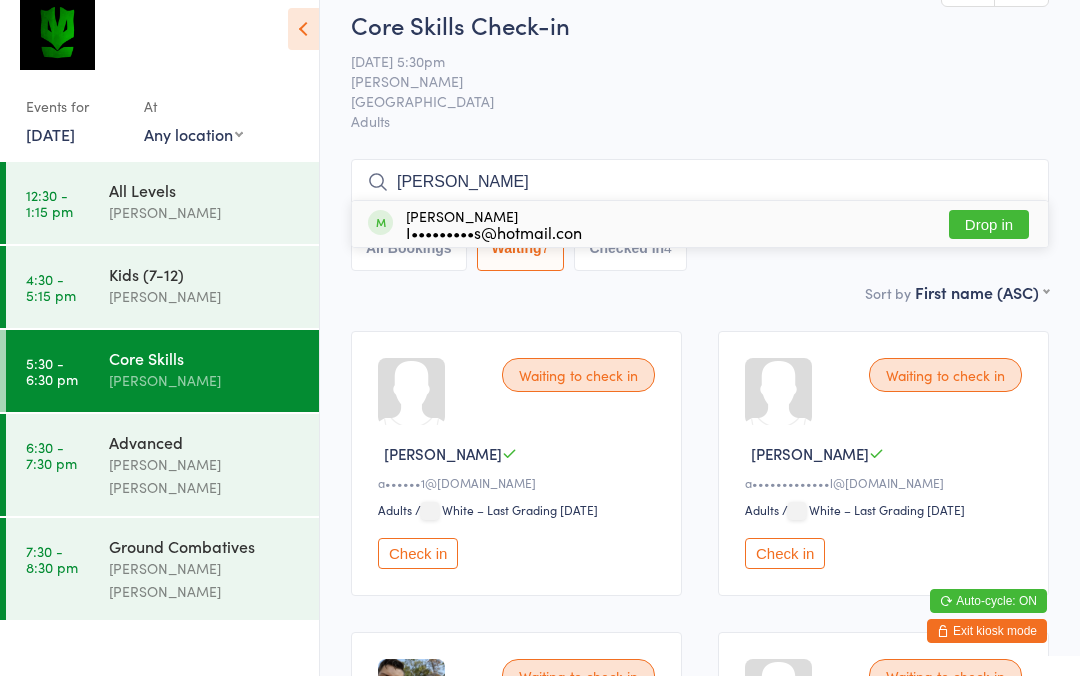 type on "Irene" 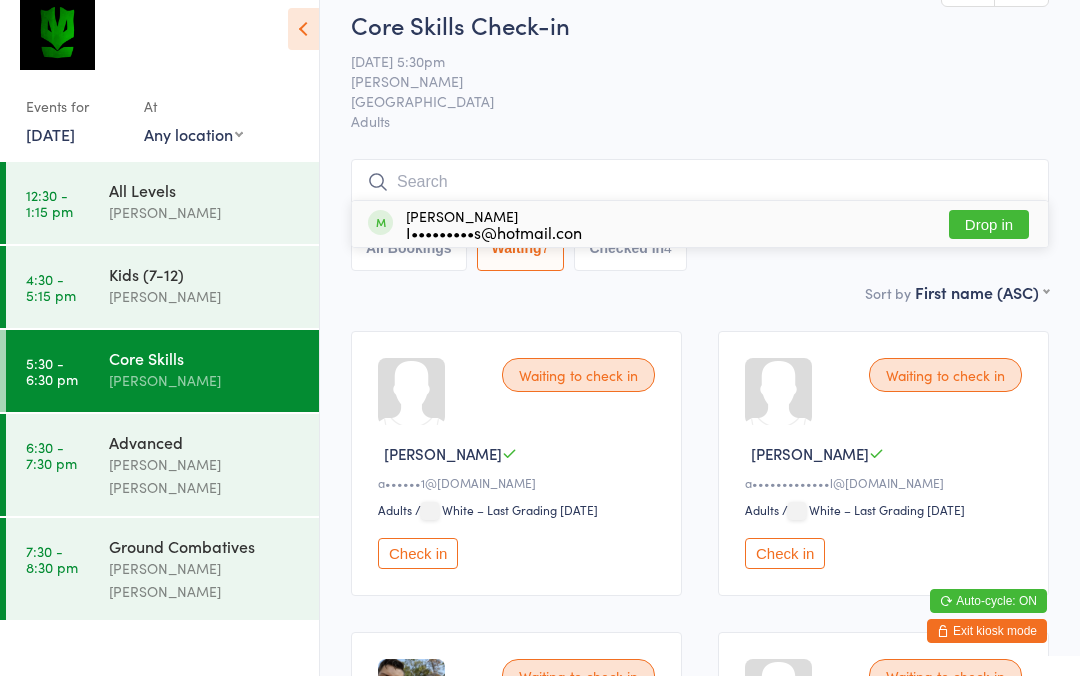 scroll, scrollTop: 20, scrollLeft: 0, axis: vertical 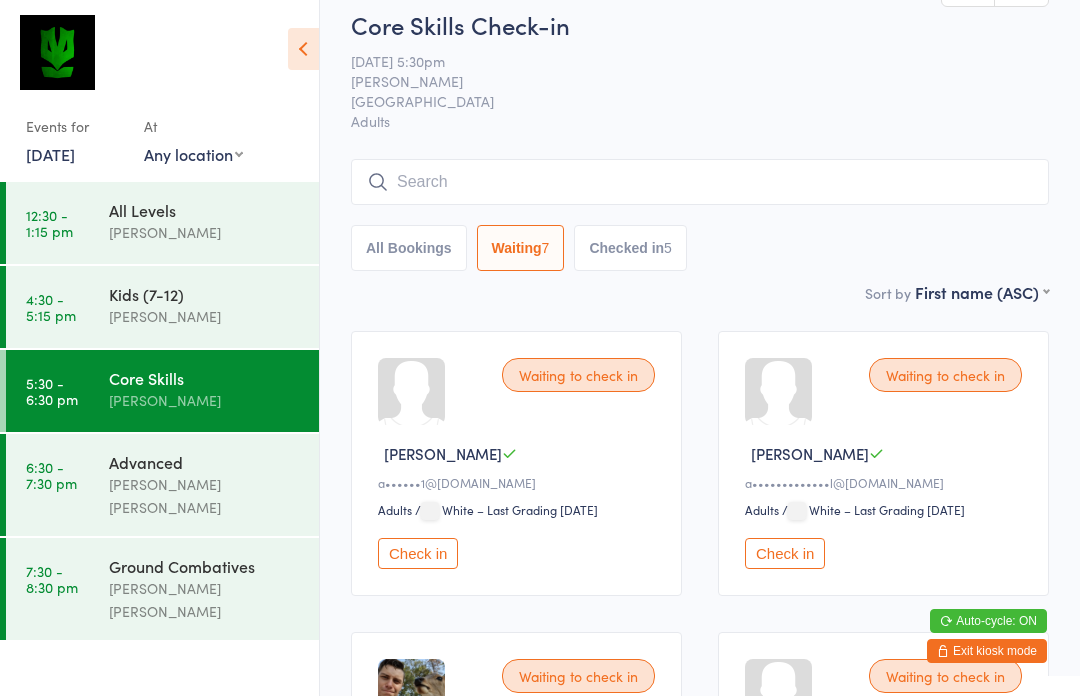 click at bounding box center (303, 49) 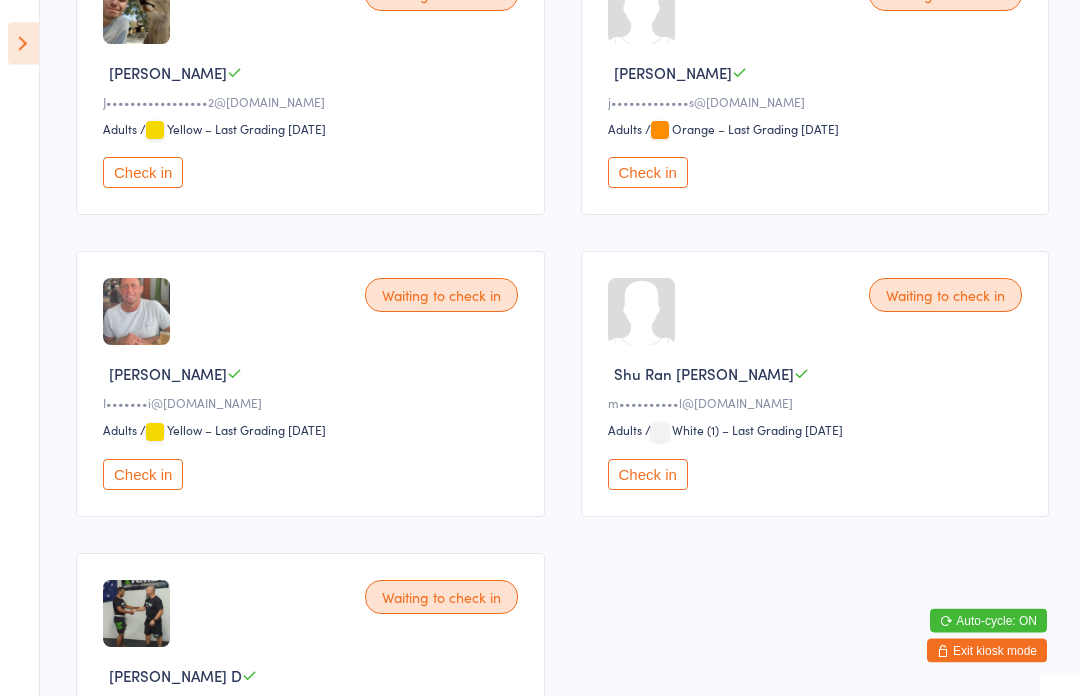 scroll, scrollTop: 702, scrollLeft: 0, axis: vertical 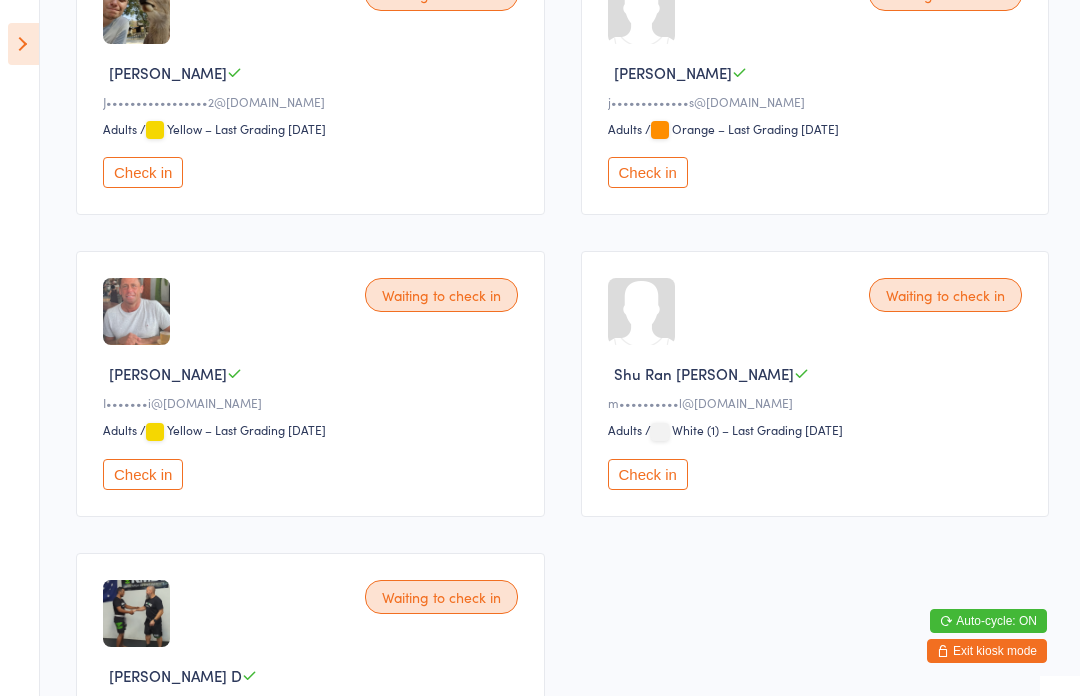 click on "Check in" at bounding box center (143, 474) 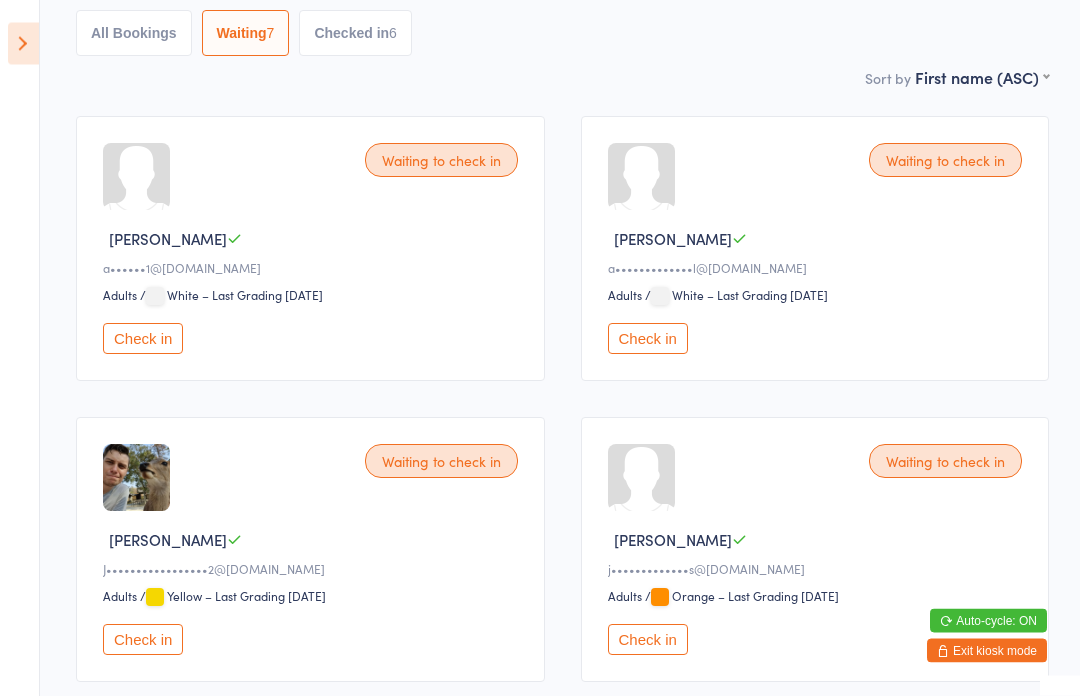 scroll, scrollTop: 0, scrollLeft: 0, axis: both 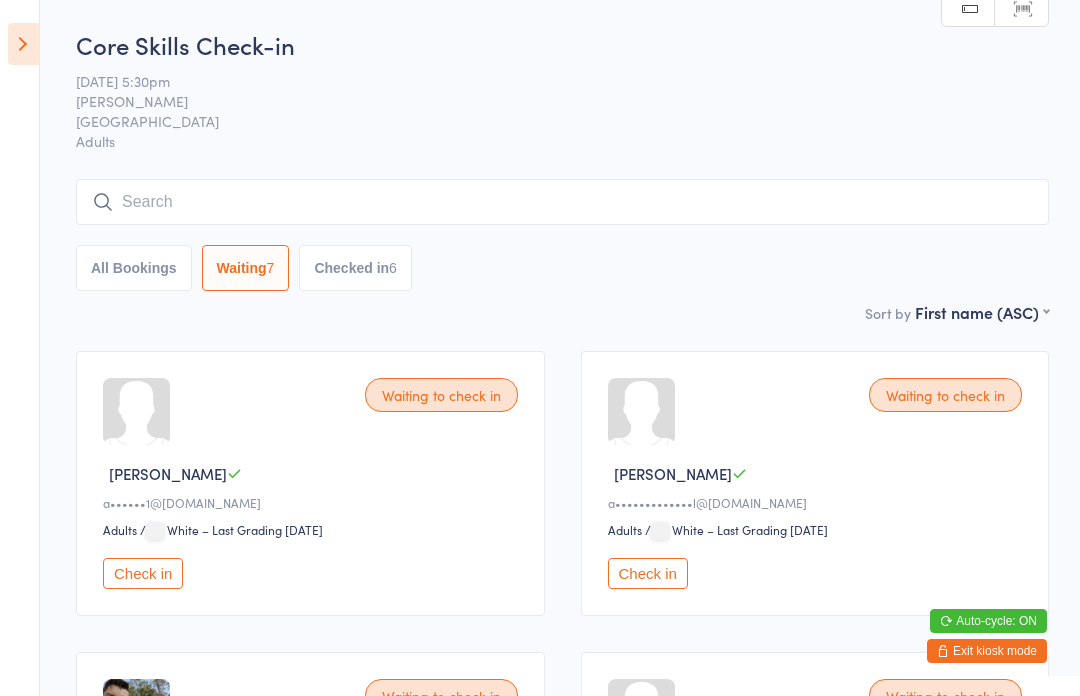 click on "All Bookings Waiting  7 Checked in  6" at bounding box center [562, 235] 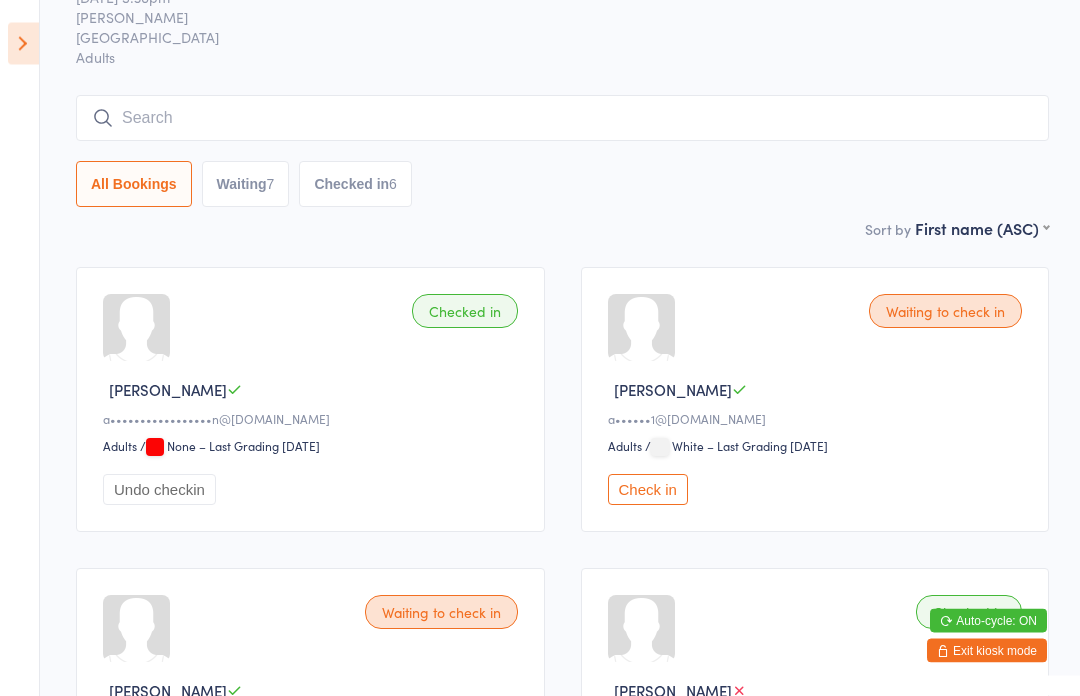 scroll, scrollTop: 0, scrollLeft: 0, axis: both 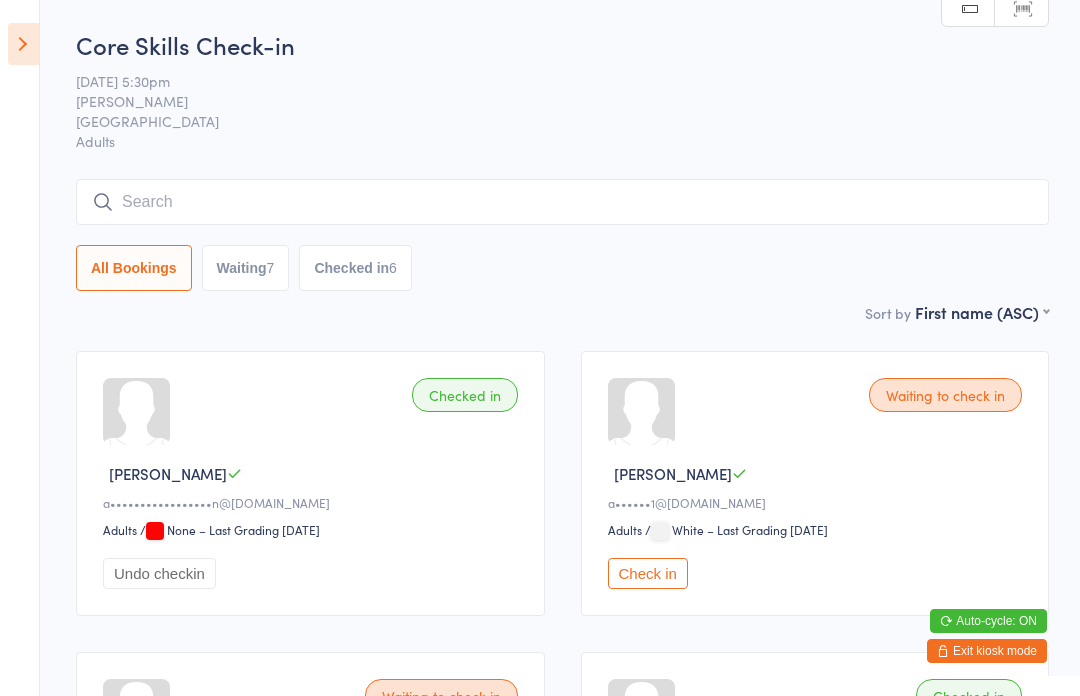 click at bounding box center [562, 202] 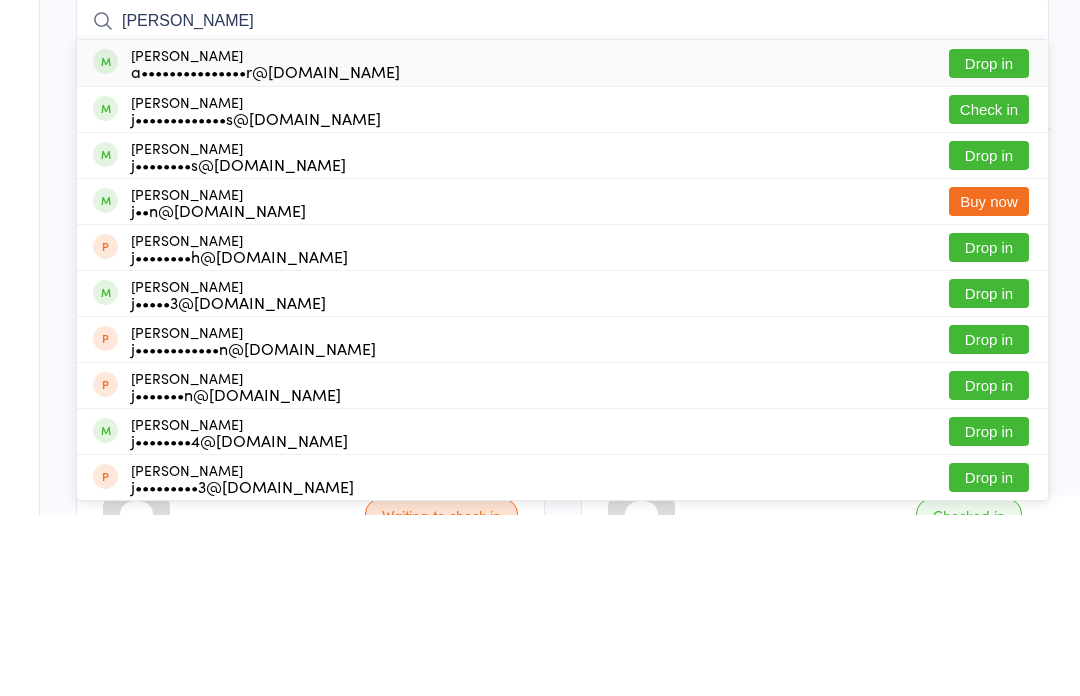 type on "John" 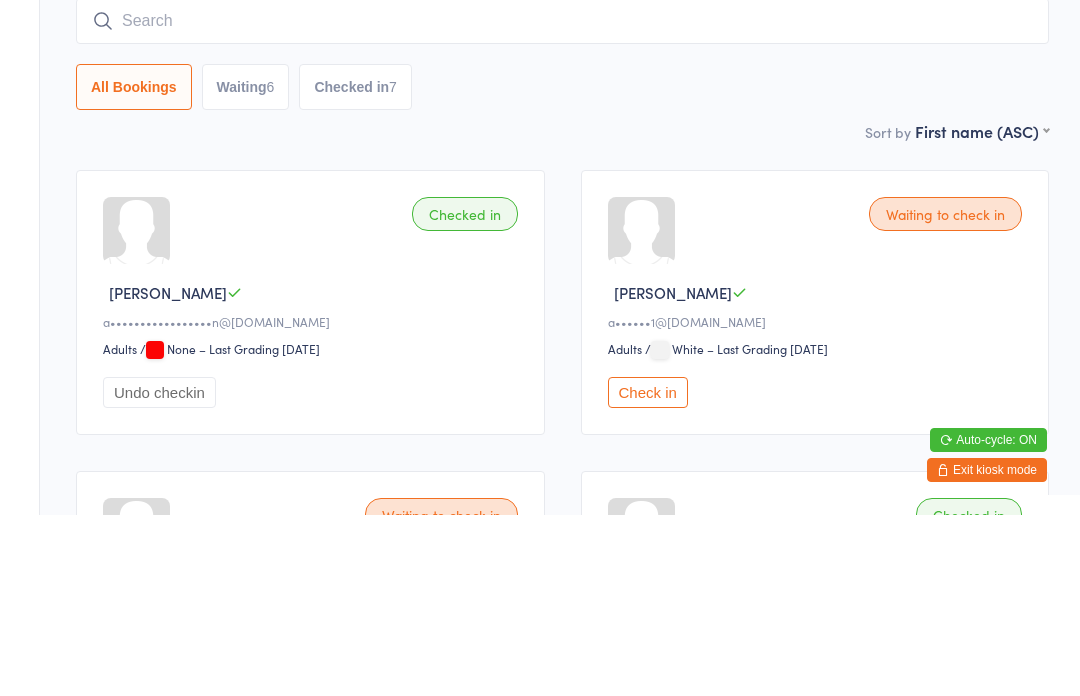 scroll, scrollTop: 181, scrollLeft: 0, axis: vertical 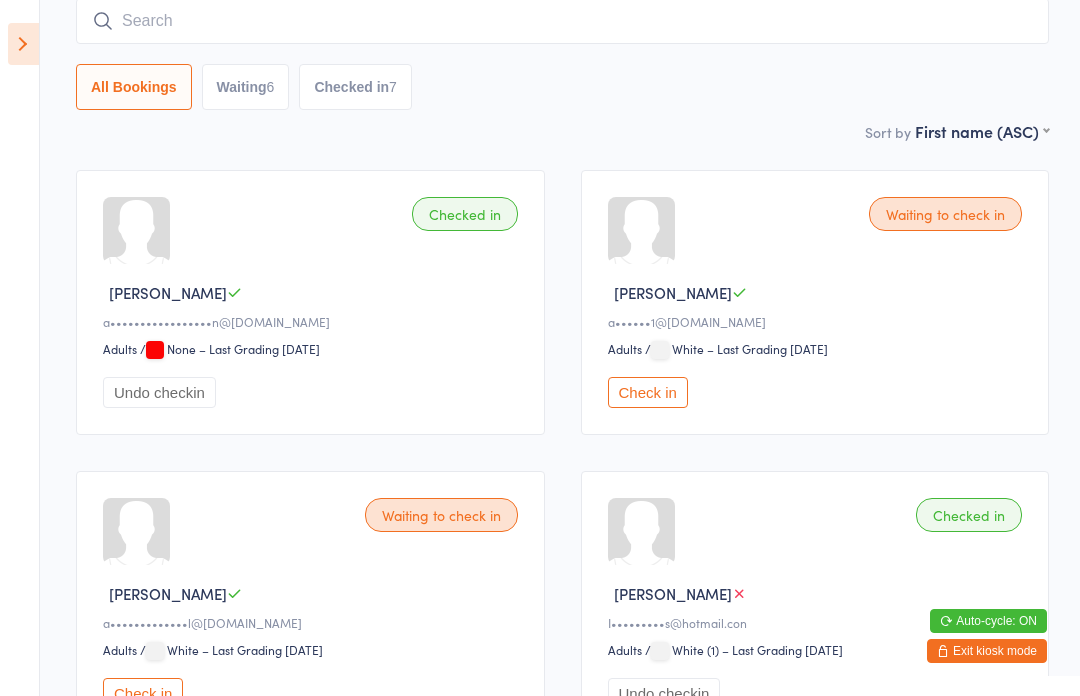 click on "Waiting to check in" at bounding box center (945, 214) 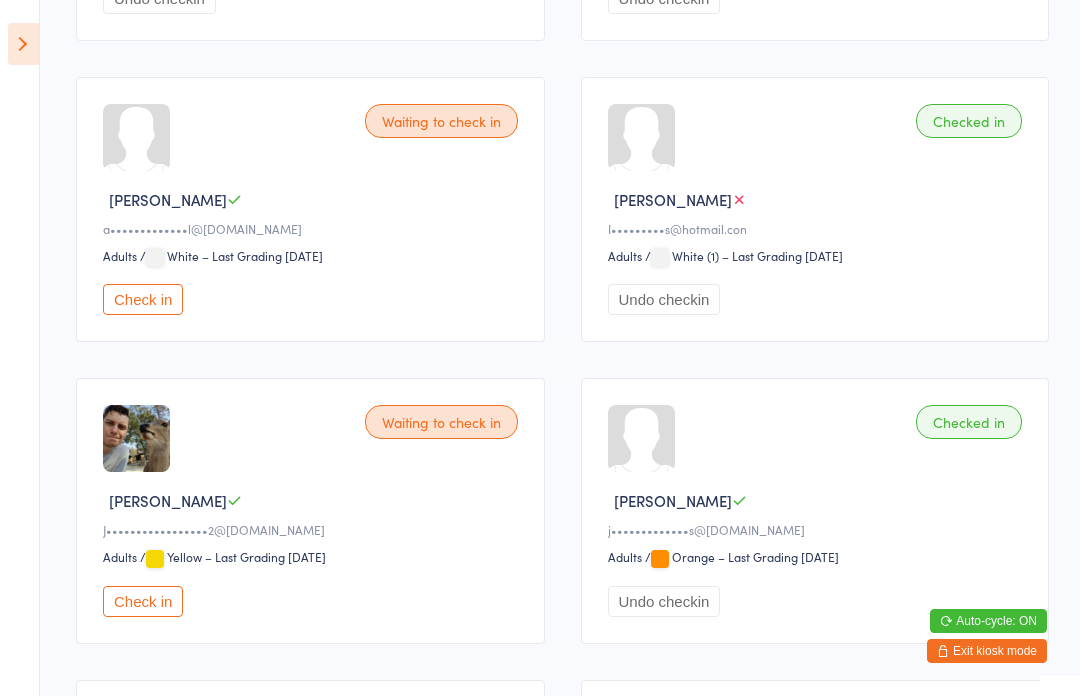 scroll, scrollTop: 646, scrollLeft: 0, axis: vertical 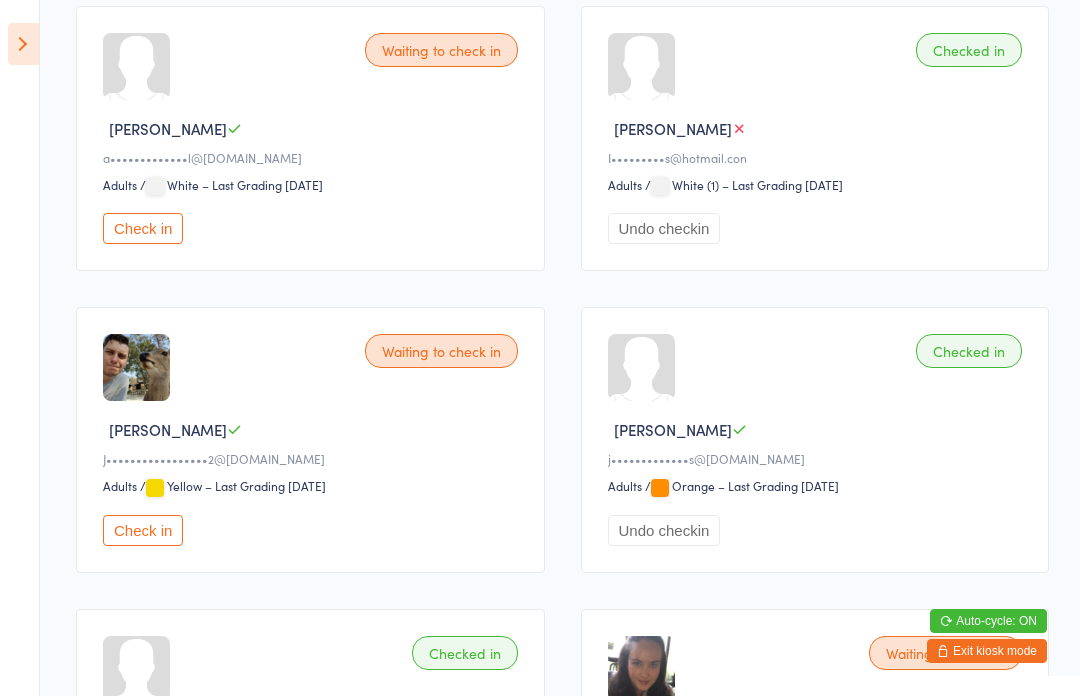 click on "Check in" at bounding box center (143, 530) 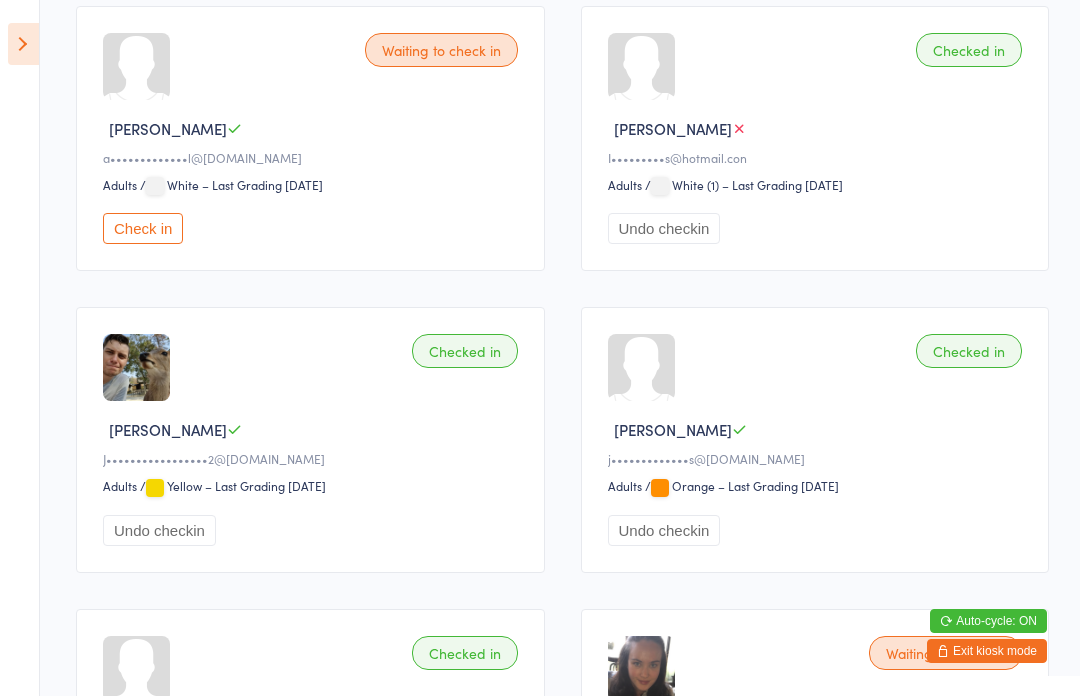 scroll, scrollTop: 648, scrollLeft: 0, axis: vertical 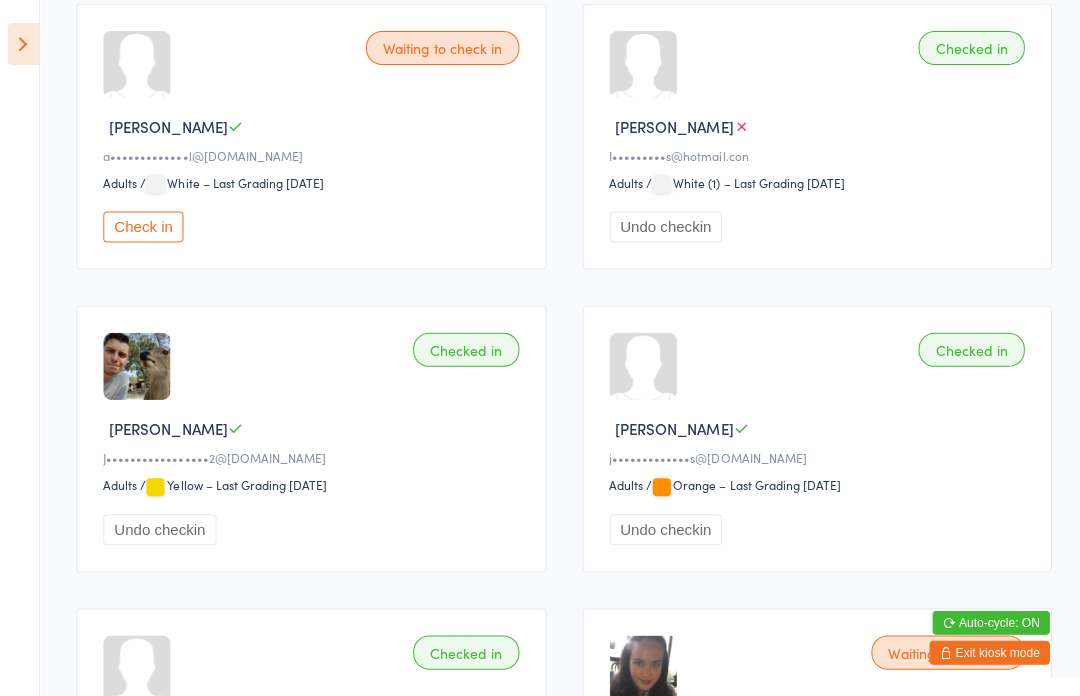 click at bounding box center (23, 44) 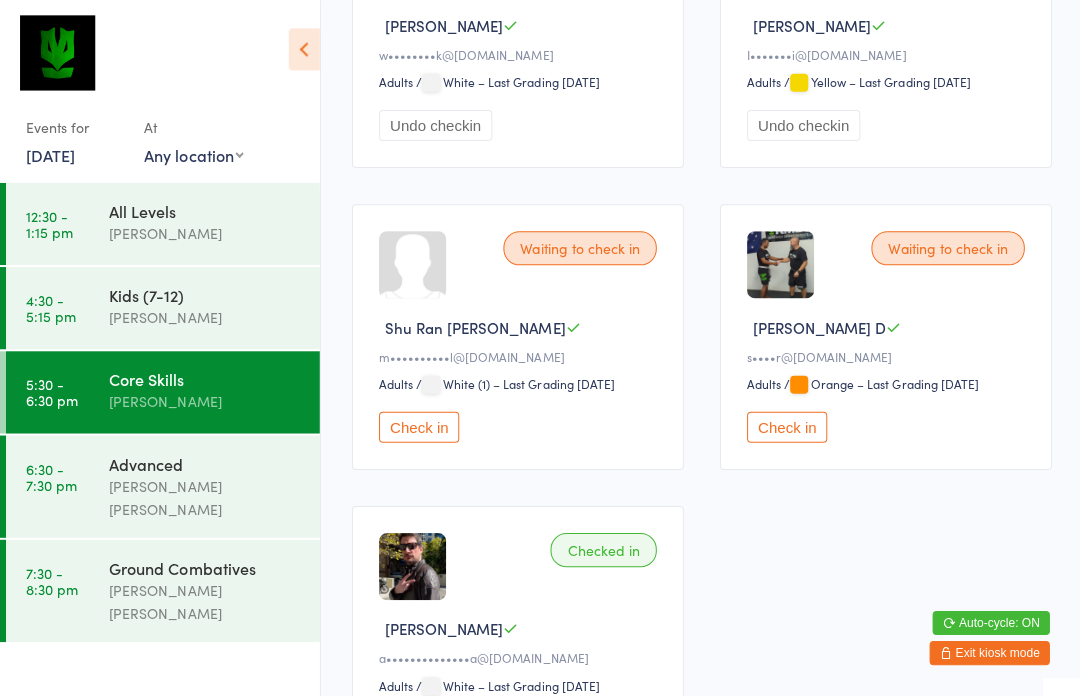click on "Check in" at bounding box center (785, 425) 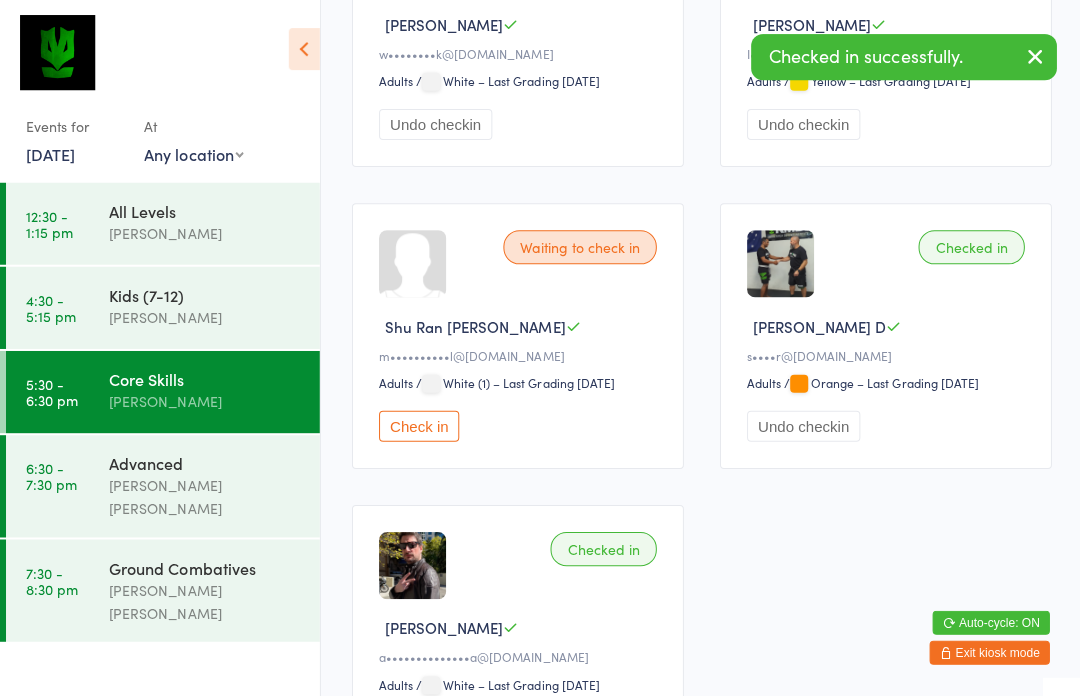 click on "[PERSON_NAME] [PERSON_NAME]" at bounding box center (205, 496) 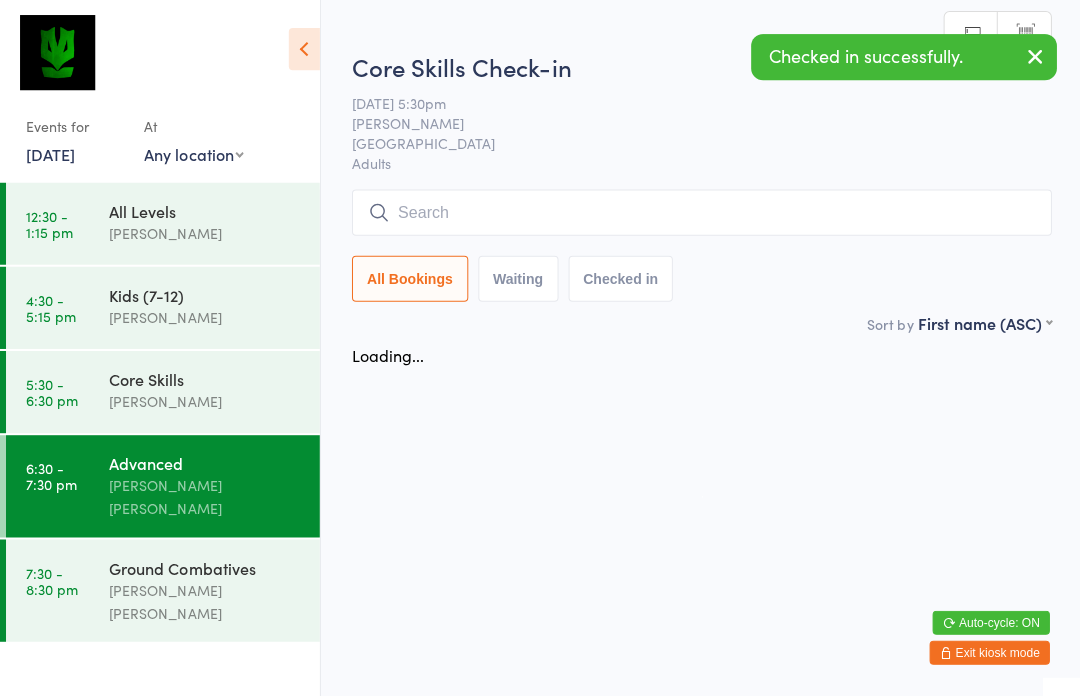 scroll, scrollTop: 0, scrollLeft: 0, axis: both 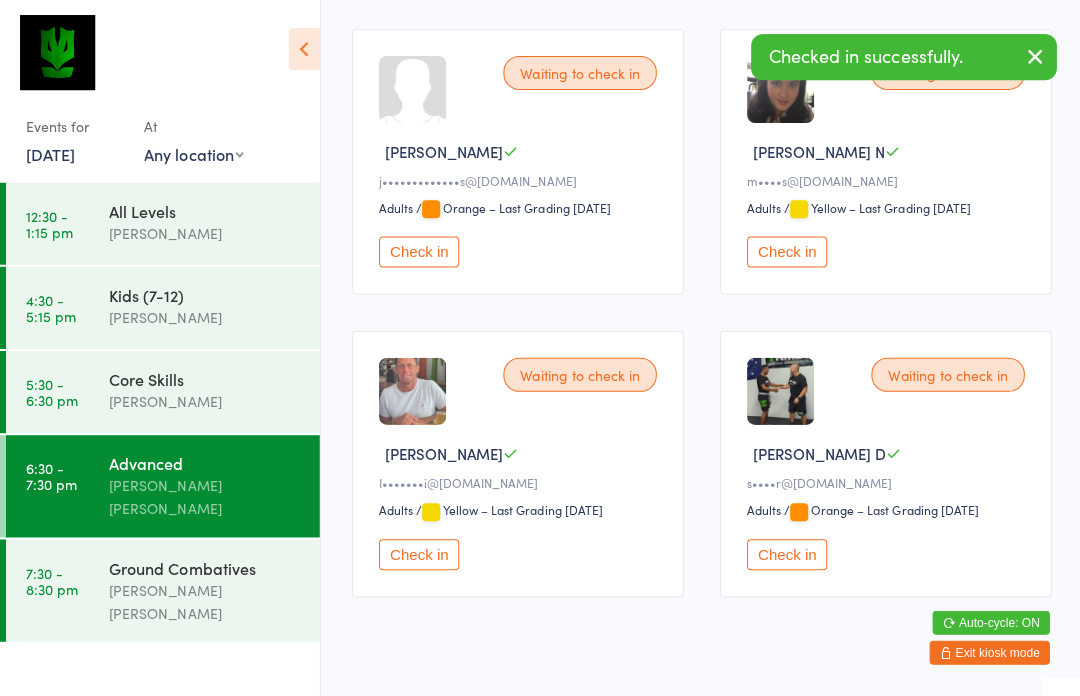 click on "Check in" at bounding box center [785, 553] 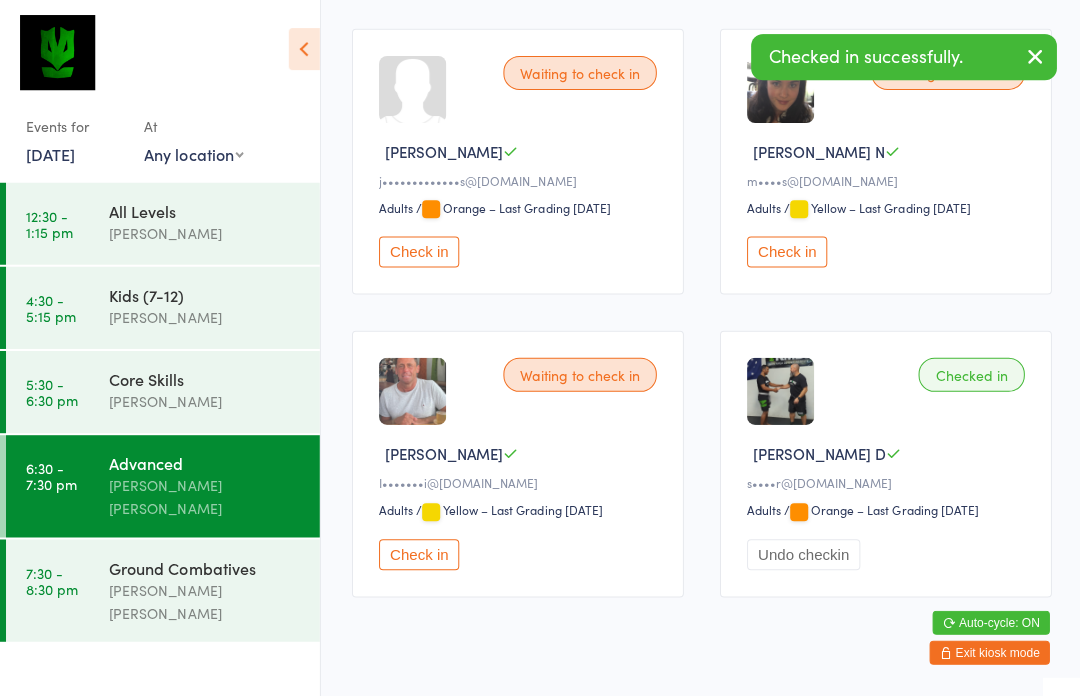 click on "[PERSON_NAME]" at bounding box center (205, 400) 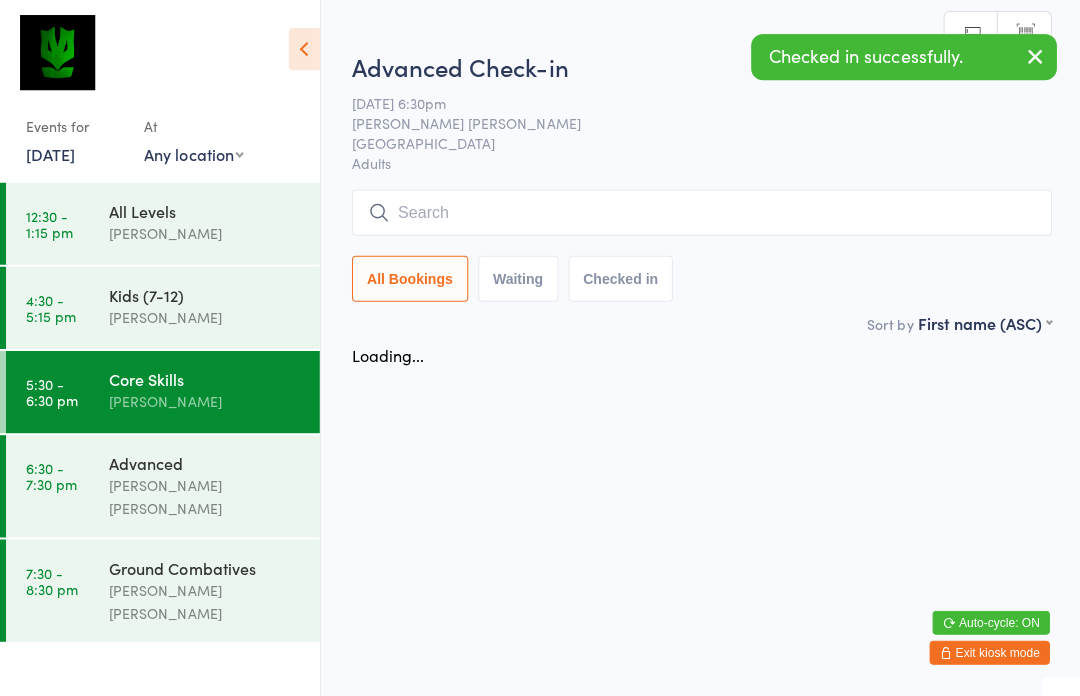 scroll, scrollTop: 0, scrollLeft: 0, axis: both 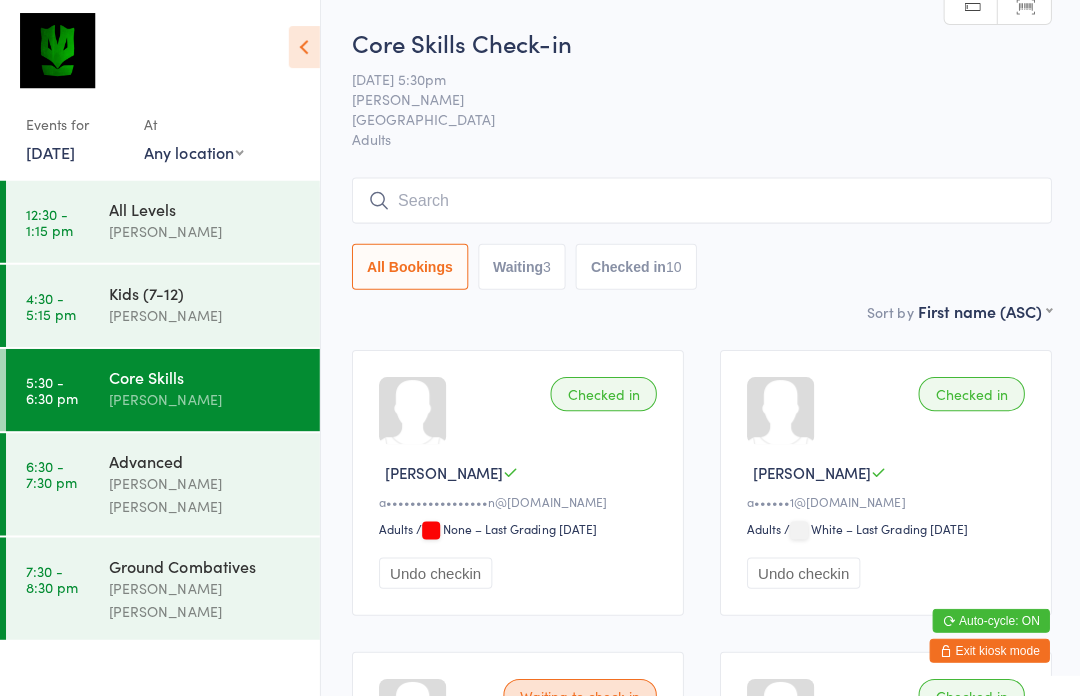 click at bounding box center (700, 202) 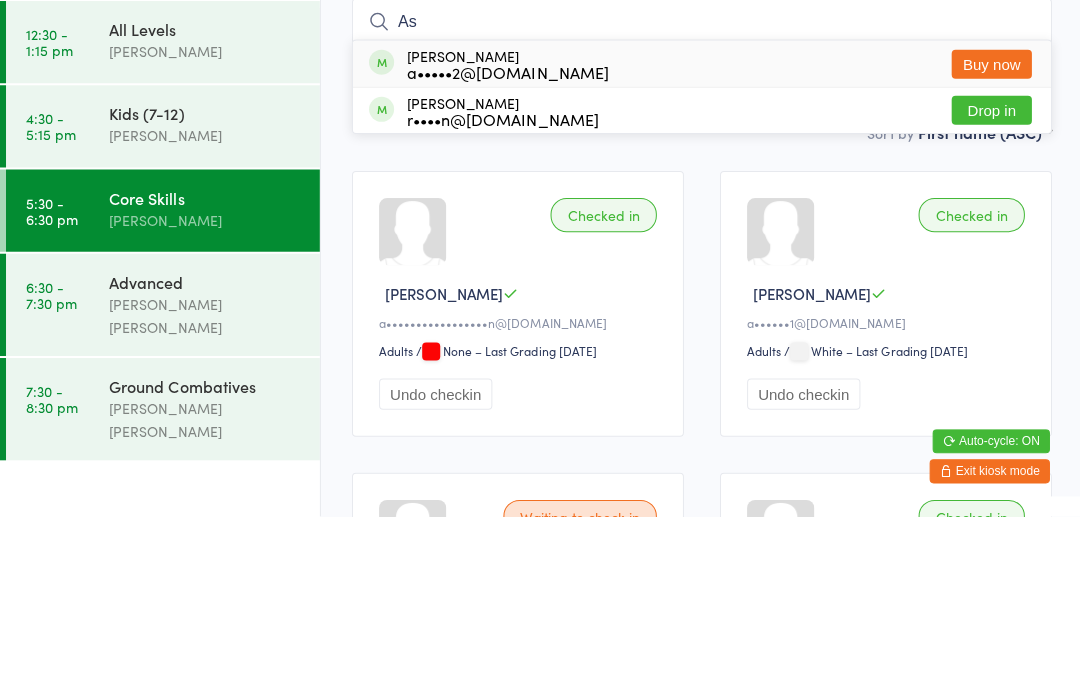 type on "As" 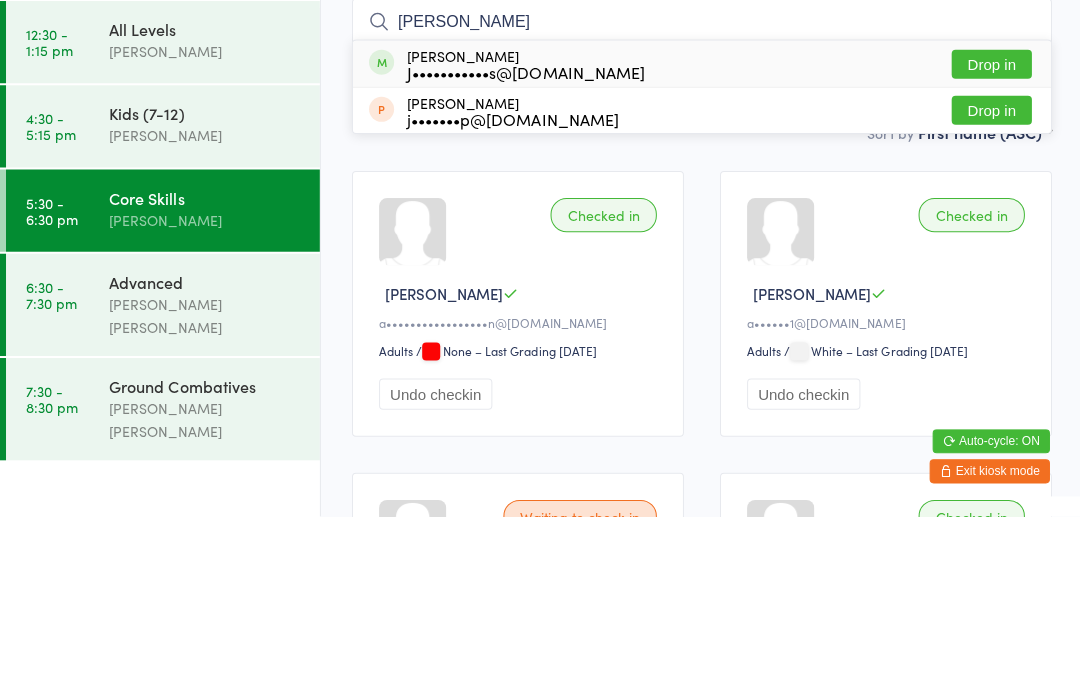 type on "Jere" 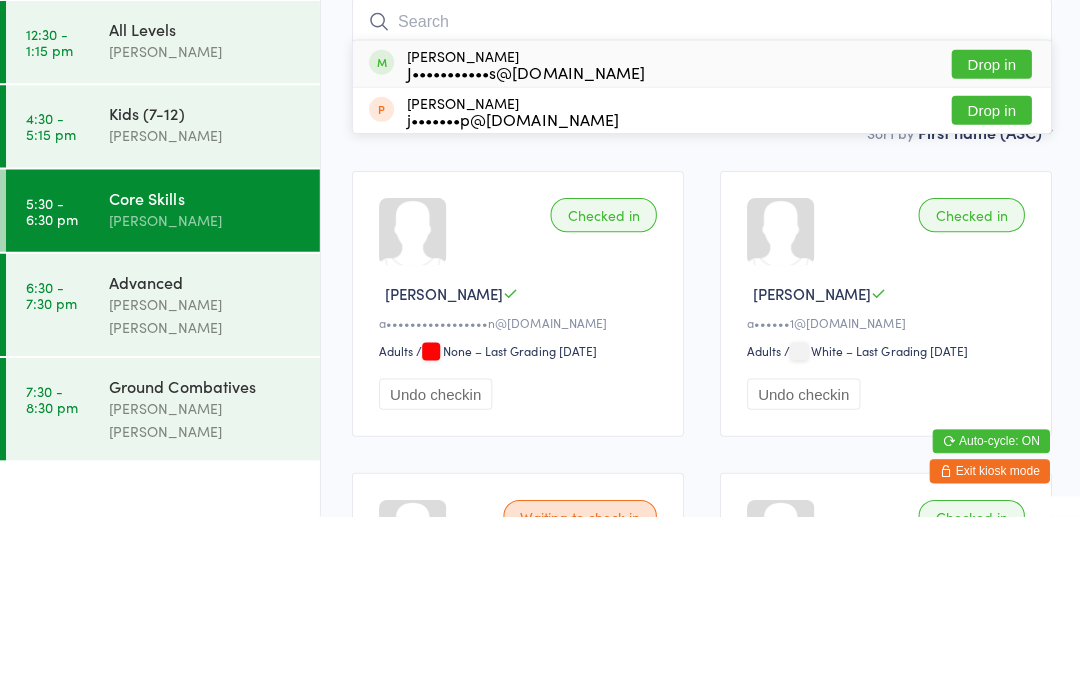 scroll, scrollTop: 179, scrollLeft: 0, axis: vertical 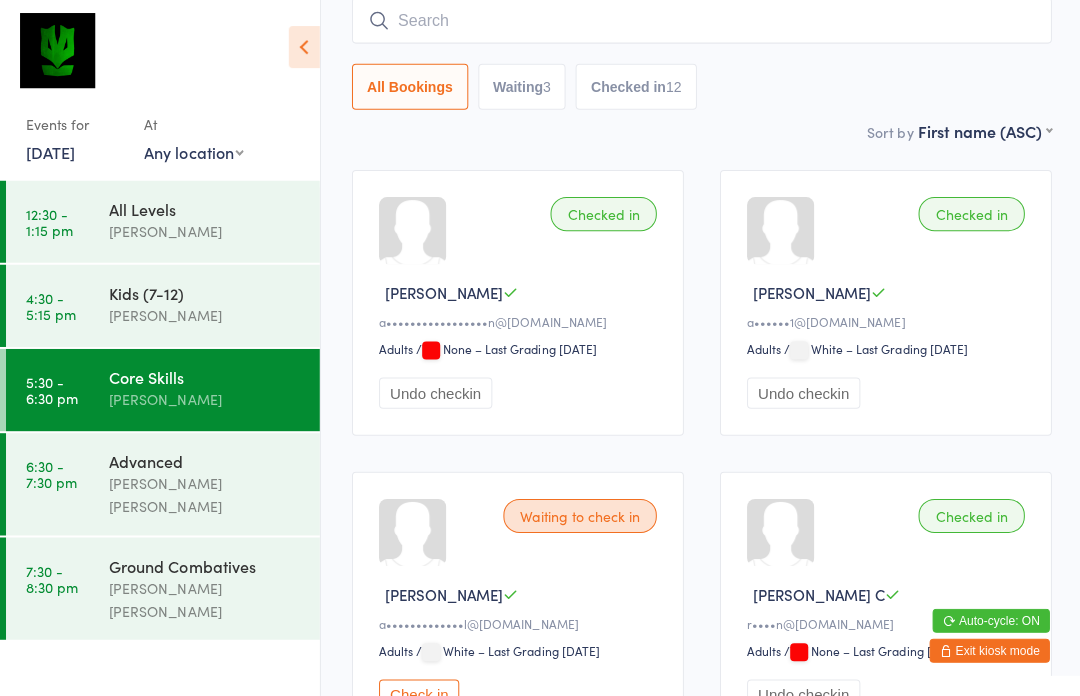 click at bounding box center (700, 23) 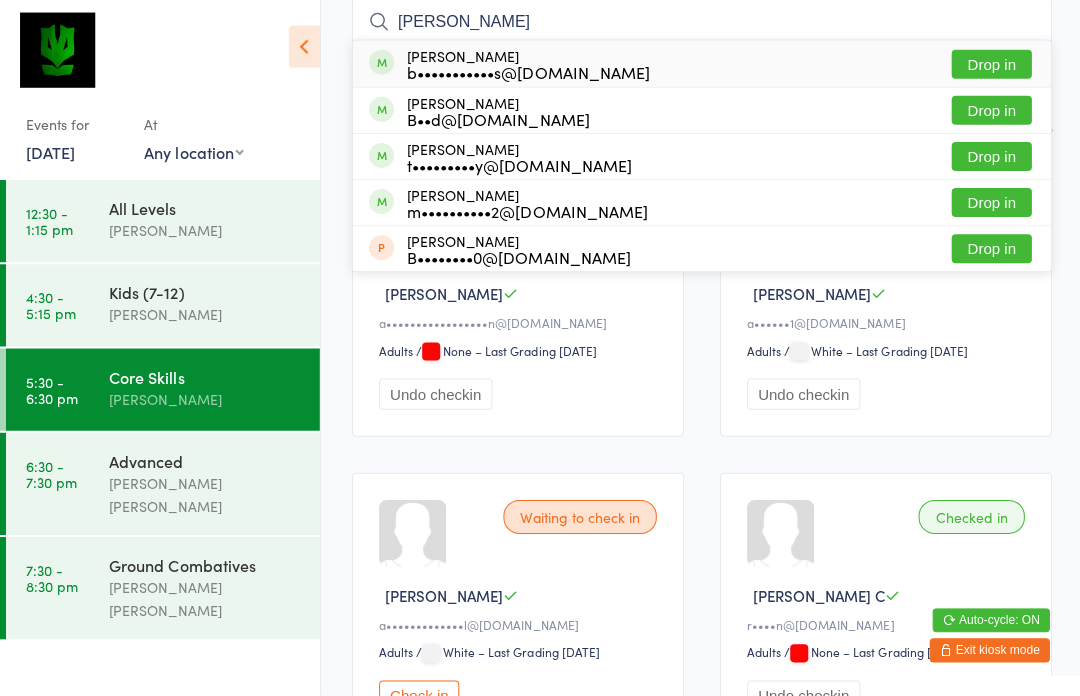 type on "Brad" 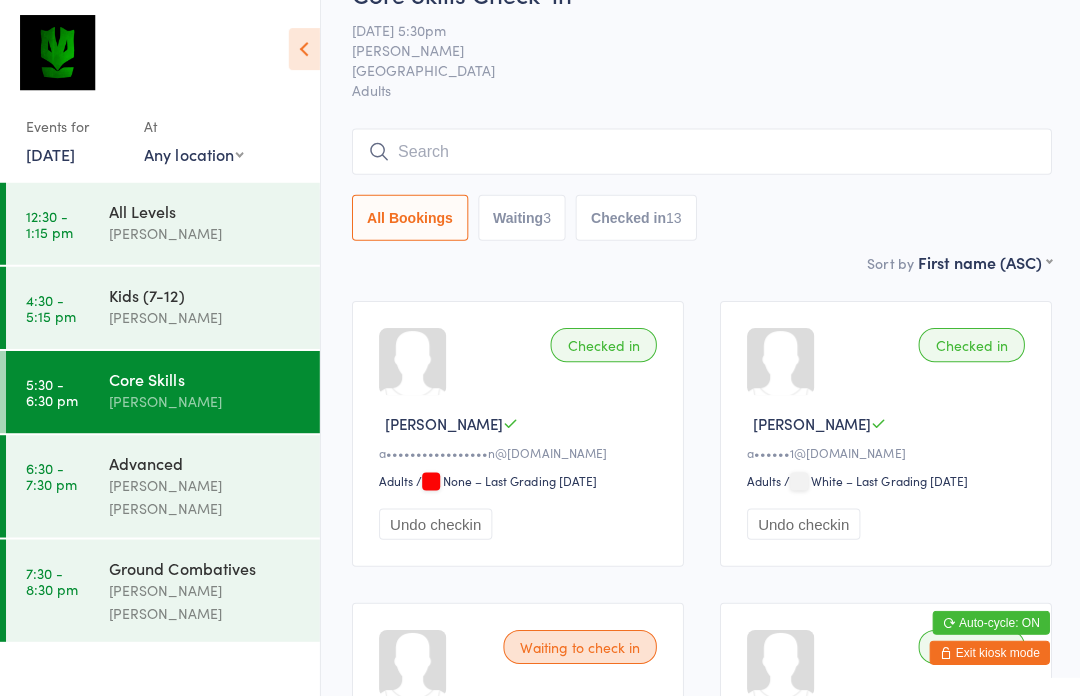 scroll, scrollTop: 46, scrollLeft: 0, axis: vertical 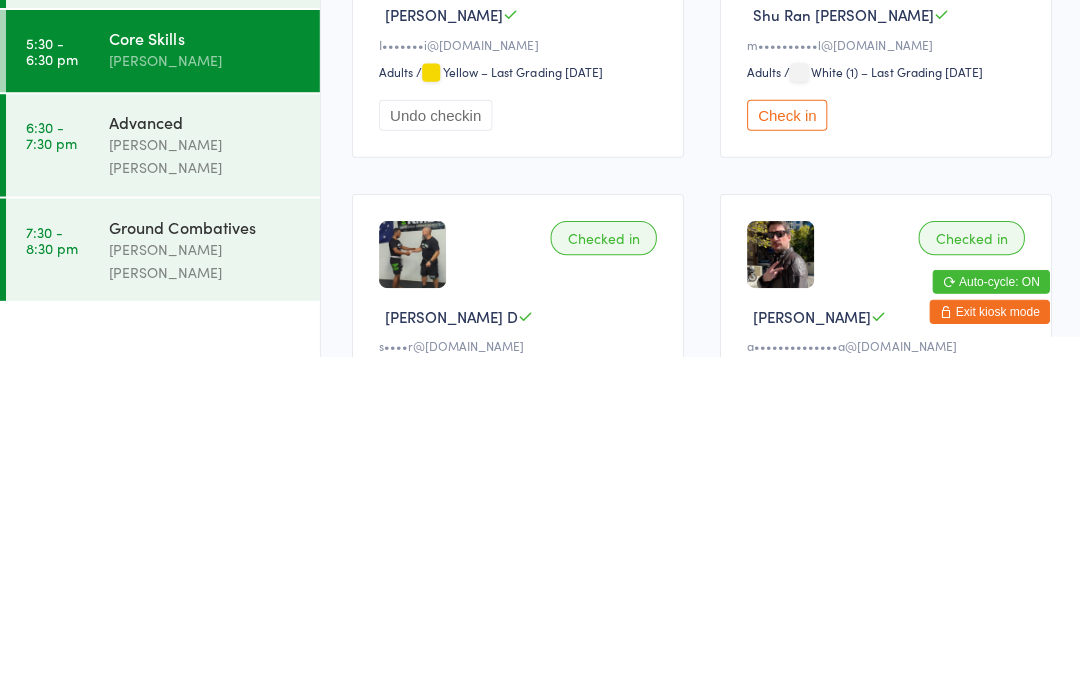 click on "Check in" at bounding box center [785, 454] 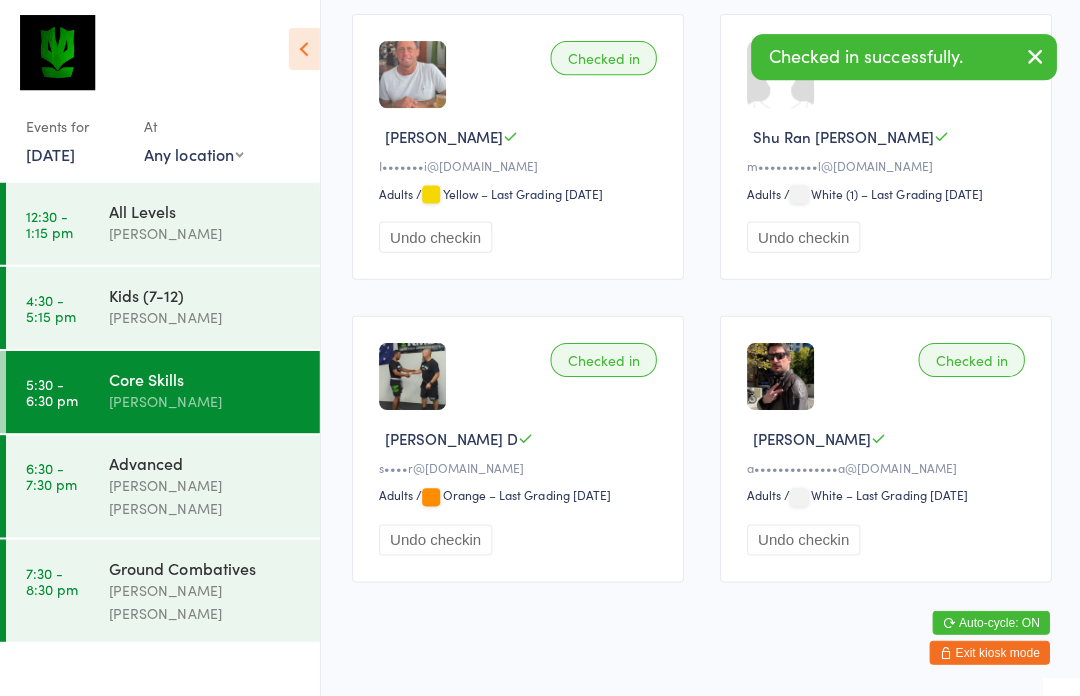 click on "Undo checkin" at bounding box center [801, 236] 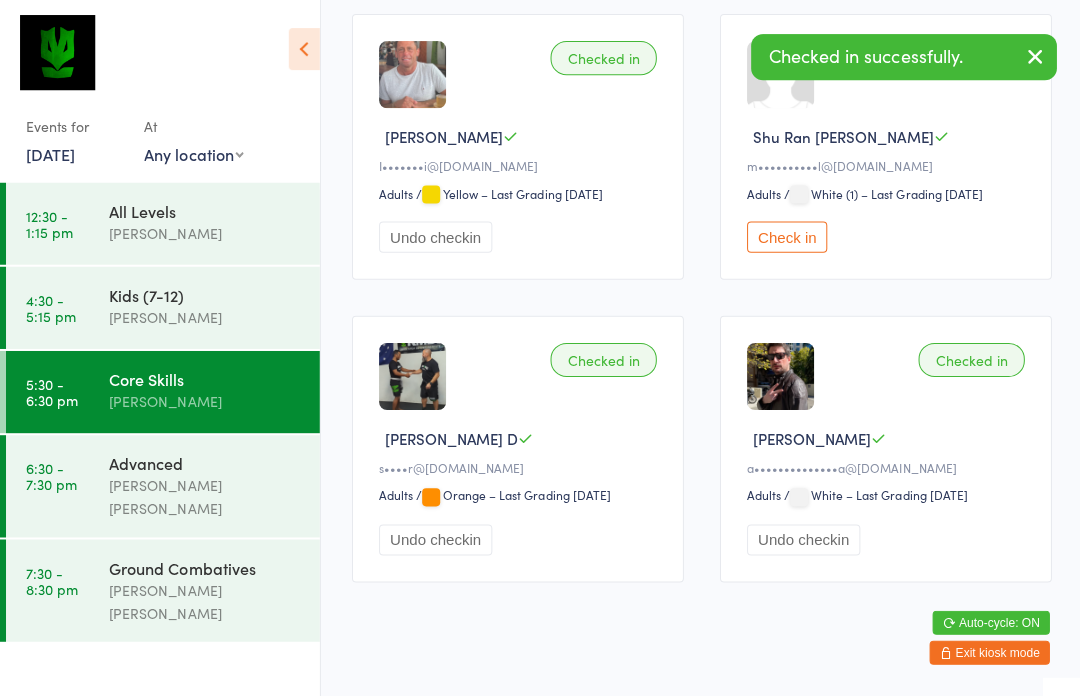 click on "Check in" at bounding box center [785, 236] 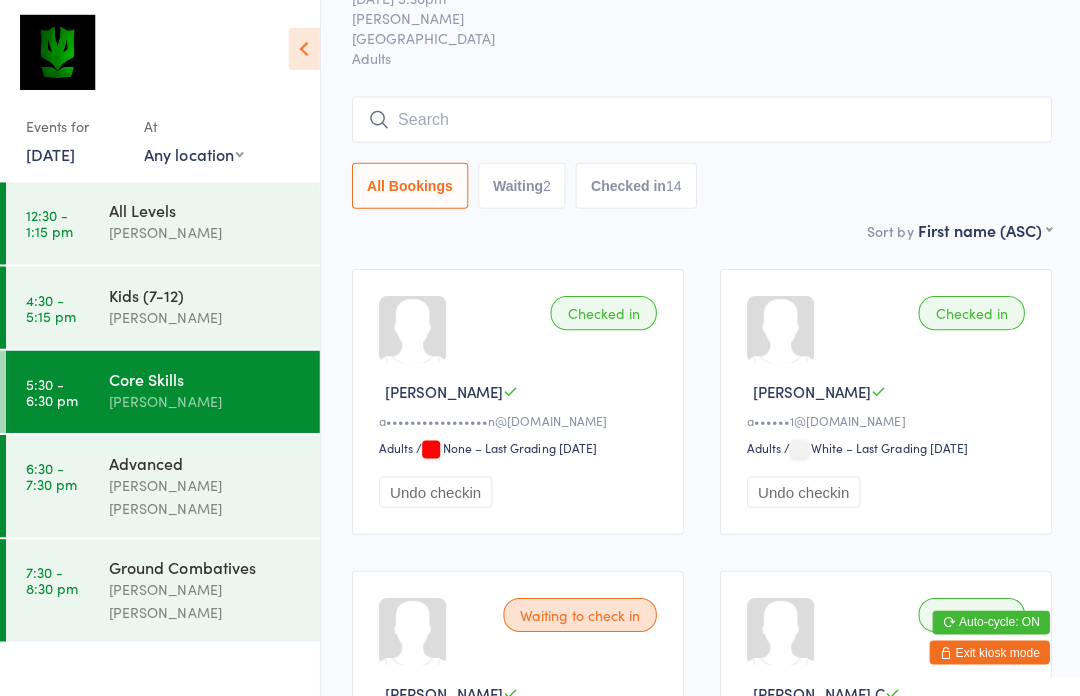 scroll, scrollTop: 0, scrollLeft: 0, axis: both 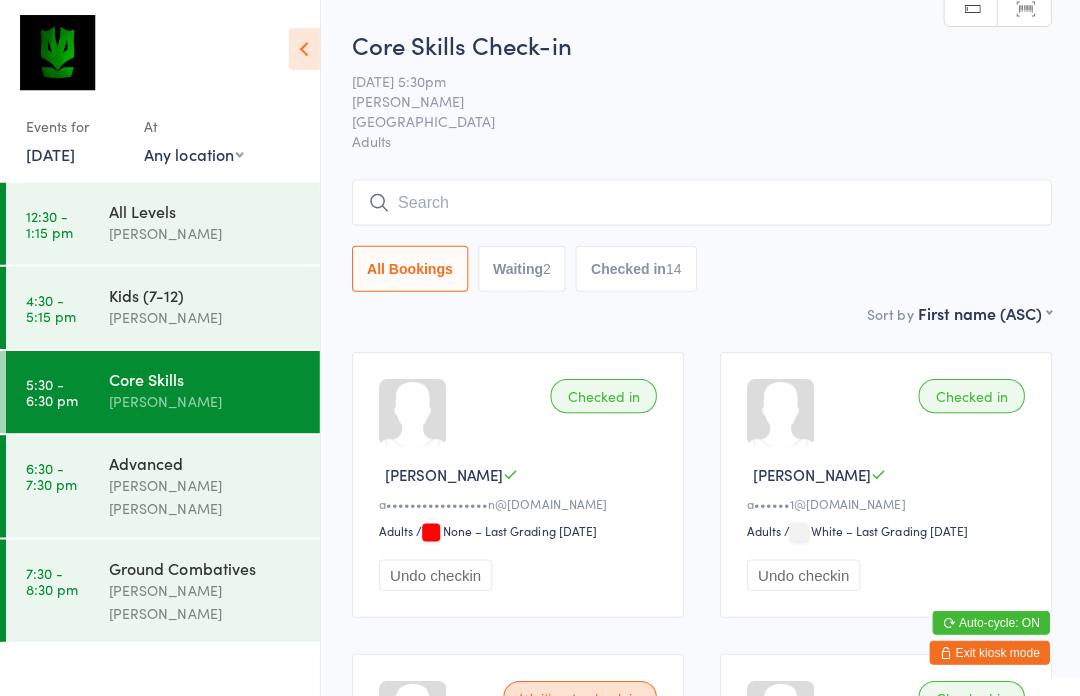 click at bounding box center [700, 202] 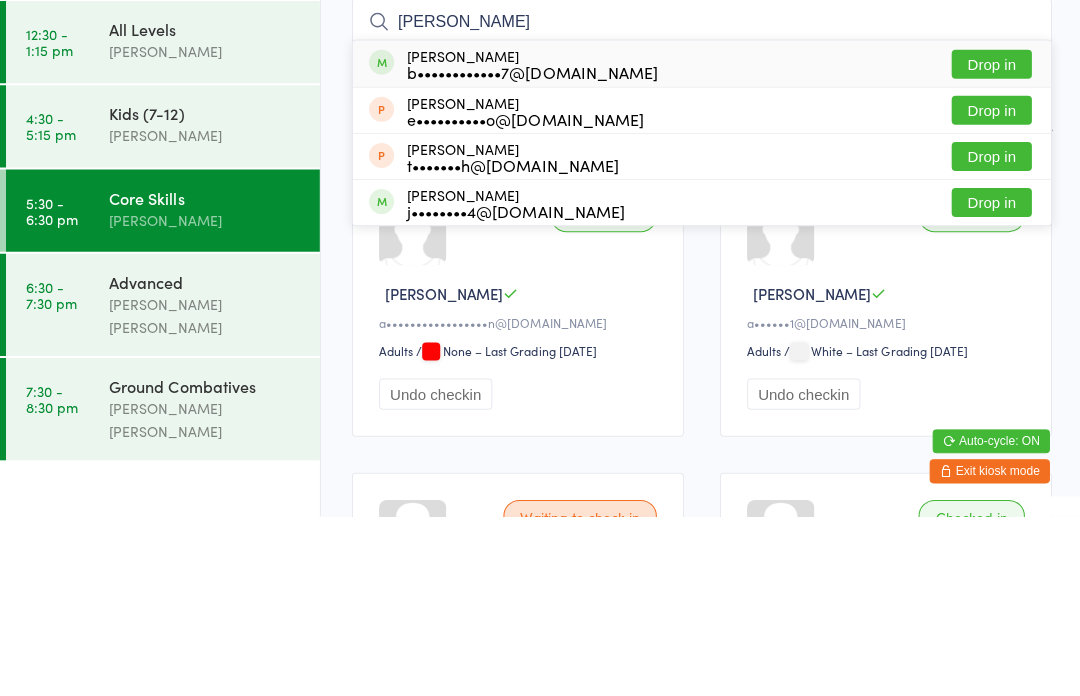 type on "Beth" 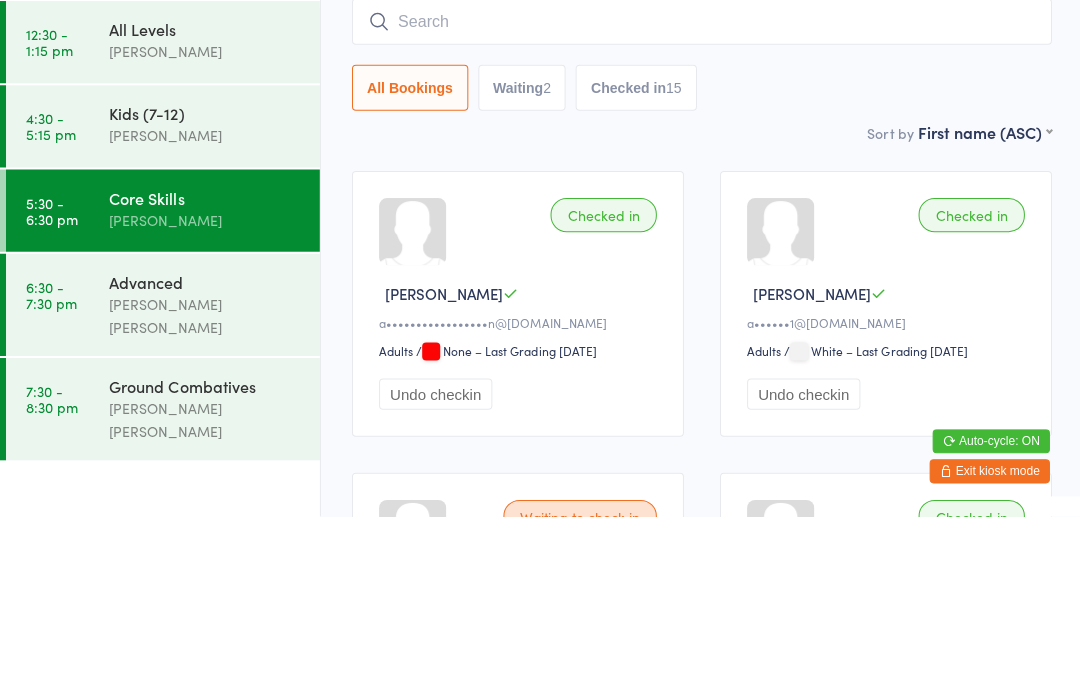 click on "All Bookings Waiting  2 Checked in  15" at bounding box center [700, 235] 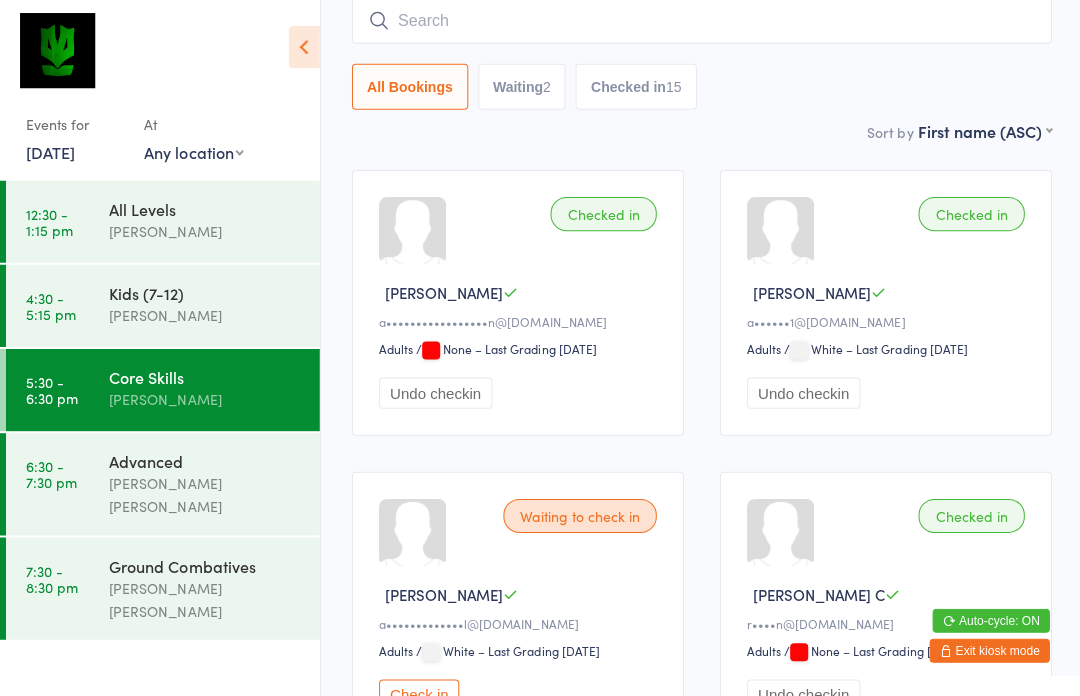 click at bounding box center (700, 23) 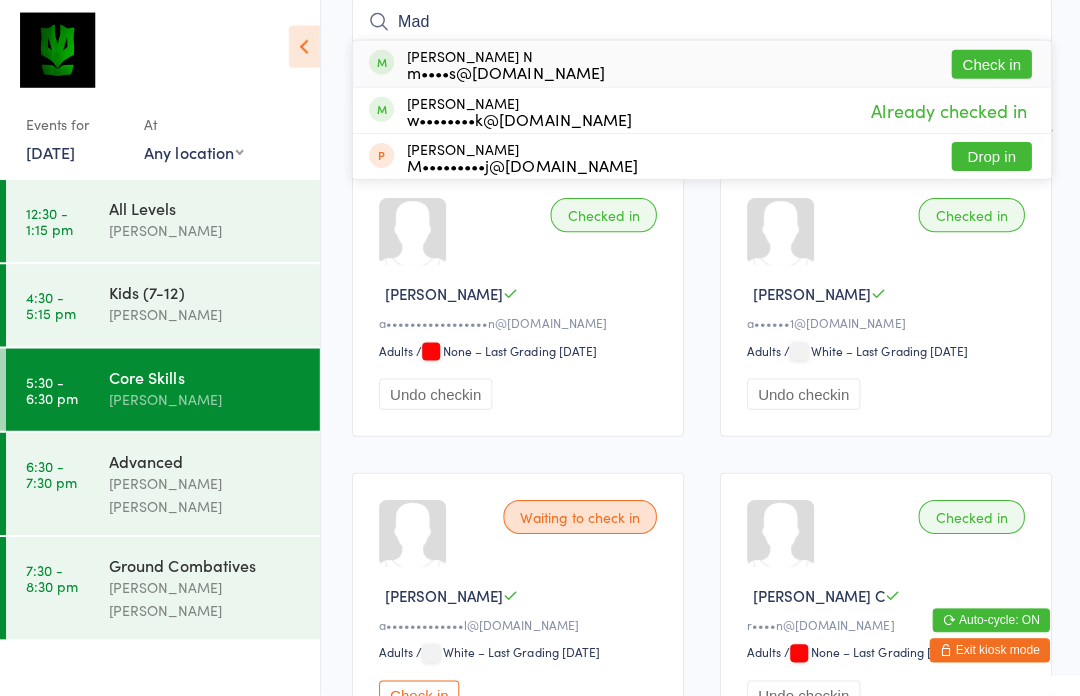 type on "Mad" 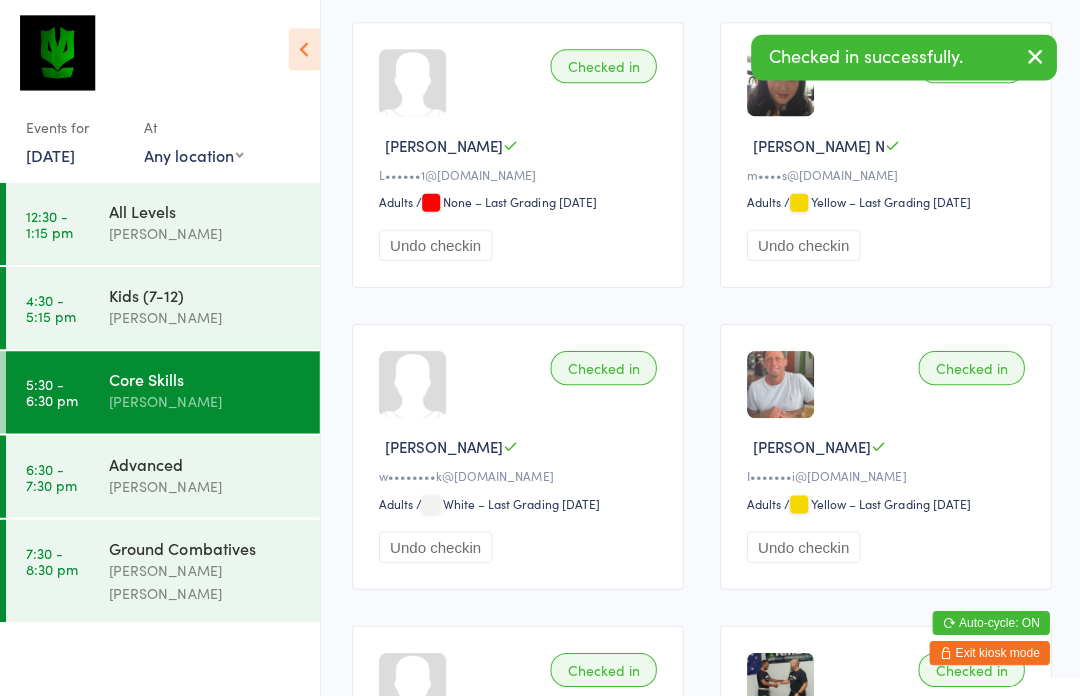 scroll, scrollTop: 1835, scrollLeft: 0, axis: vertical 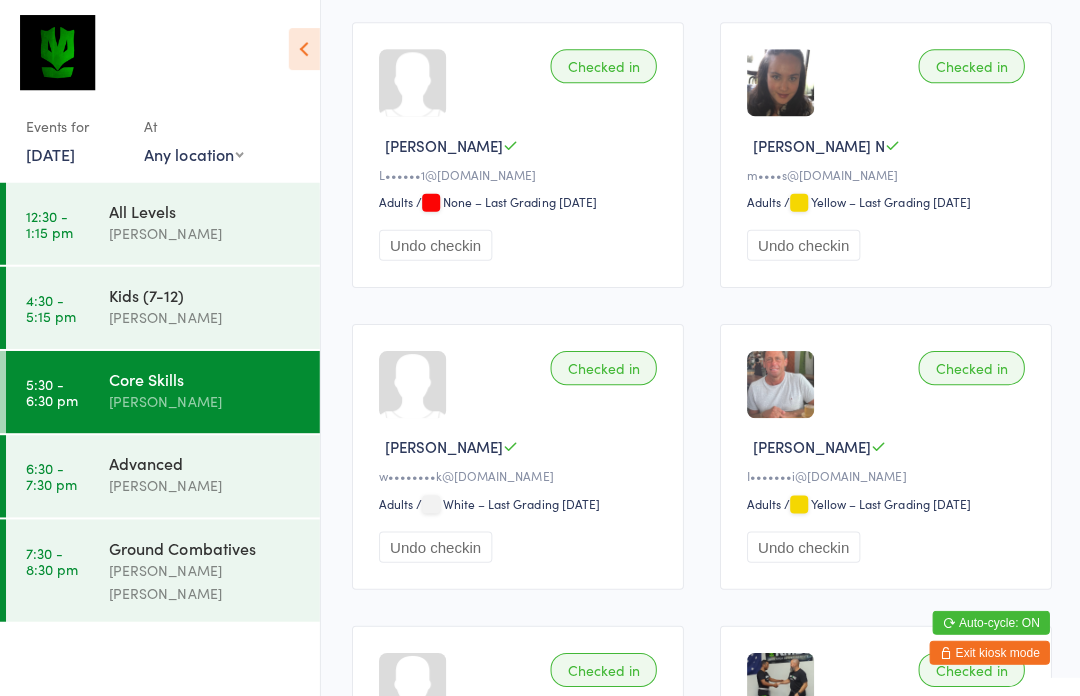 click on "6:30 - 7:30 pm" at bounding box center (51, 475) 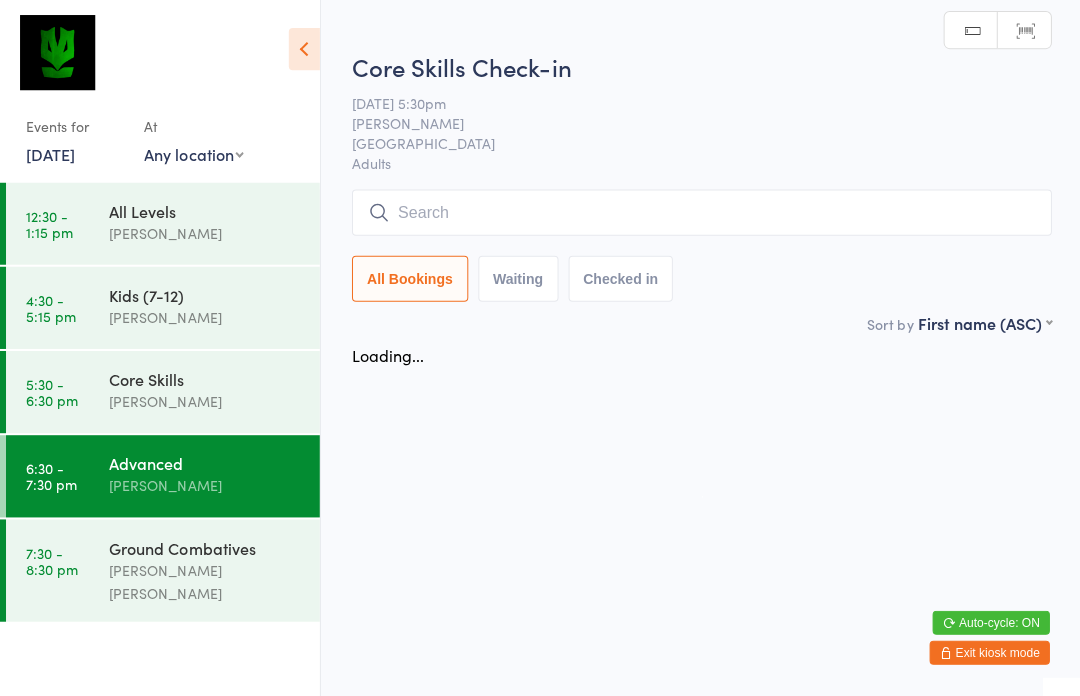 scroll, scrollTop: 0, scrollLeft: 0, axis: both 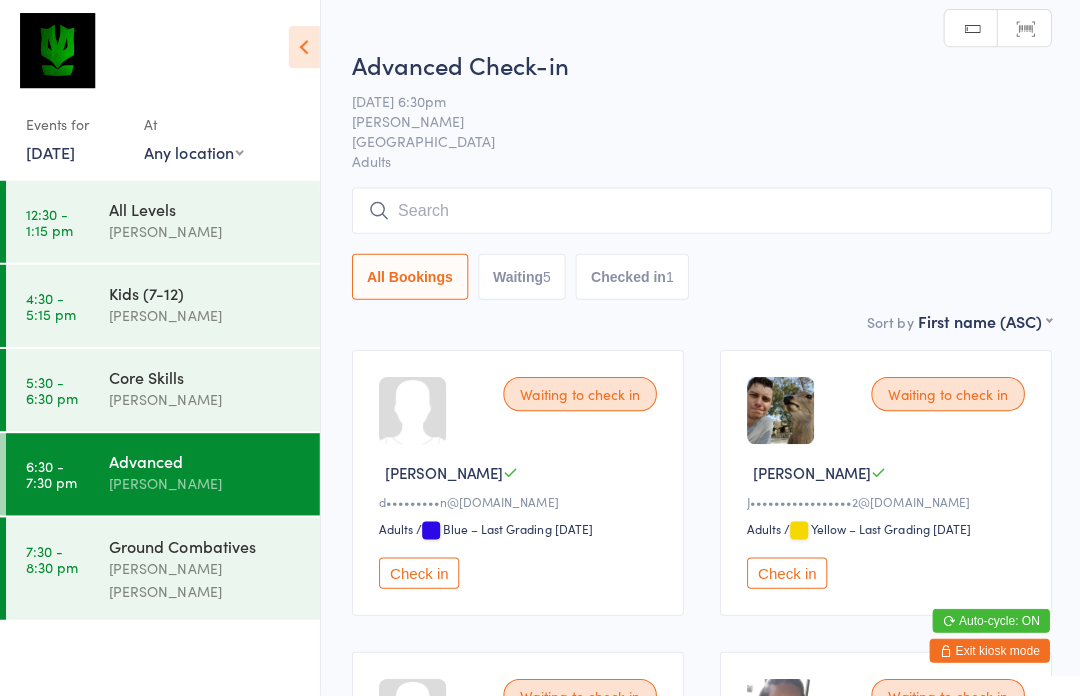 click at bounding box center (700, 212) 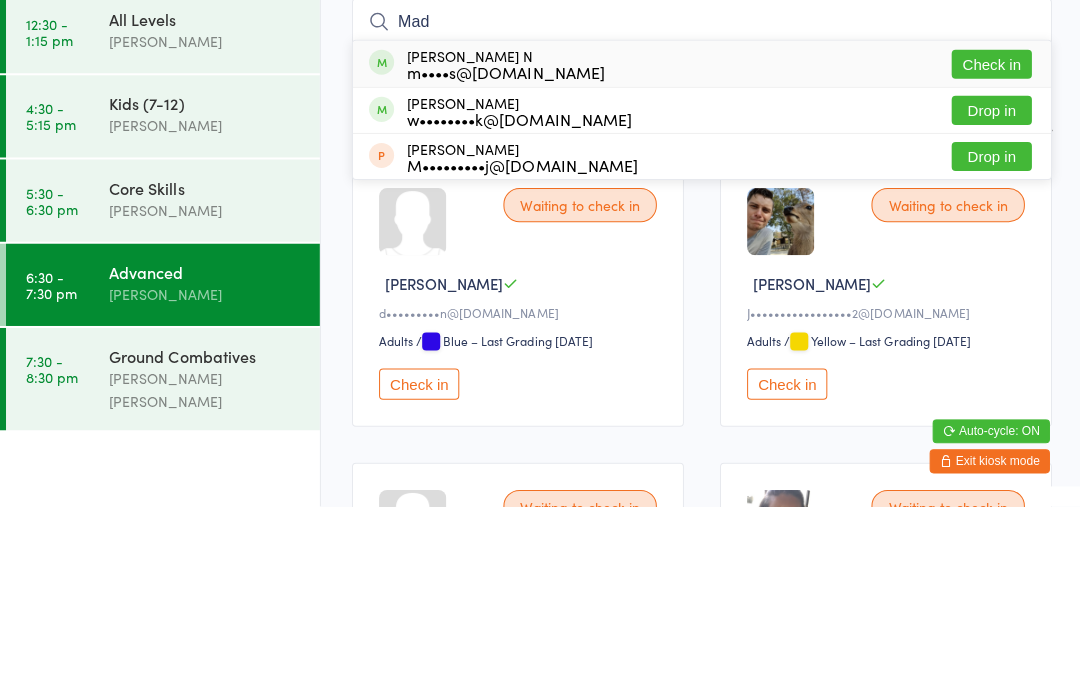 type on "Mad" 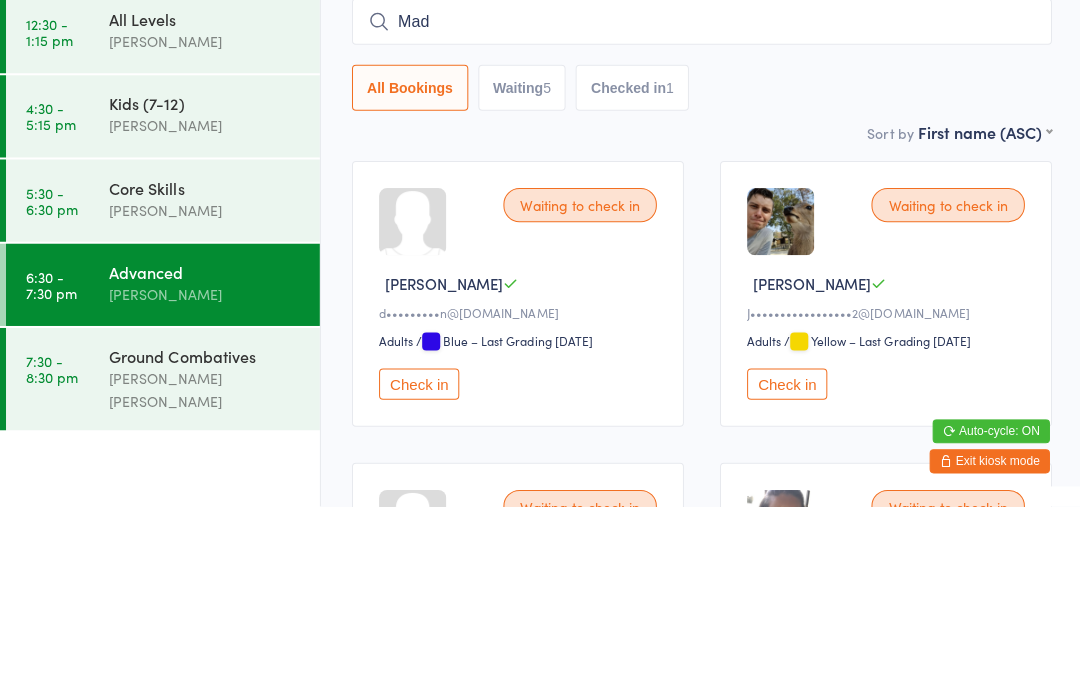 type 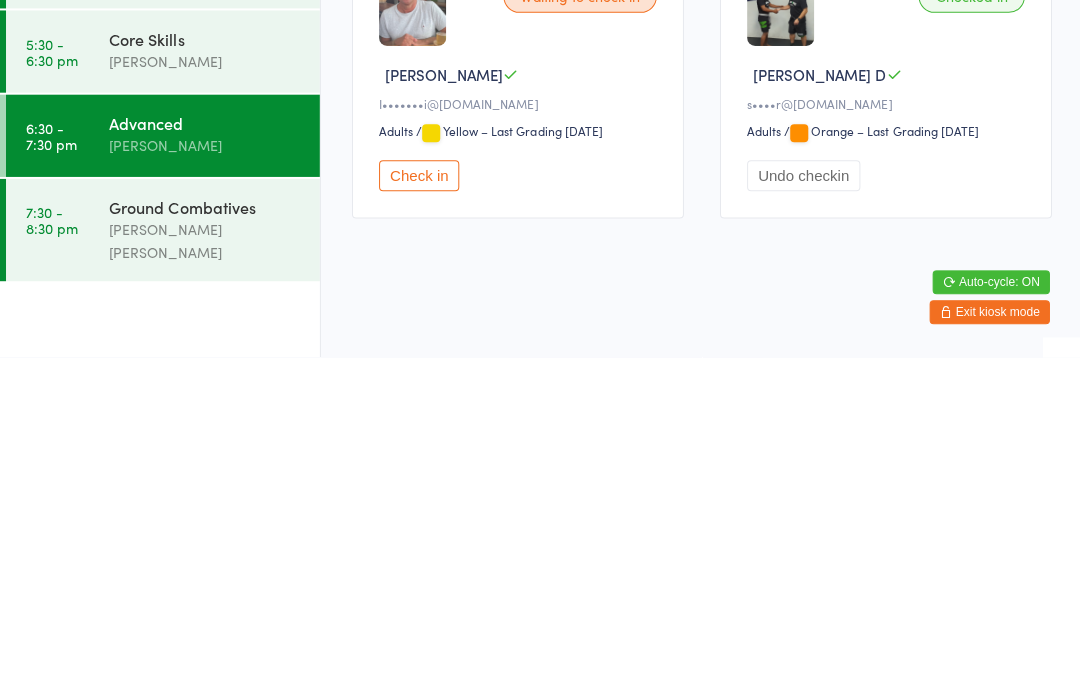 click on "7:30 - 8:30 pm" at bounding box center [52, 559] 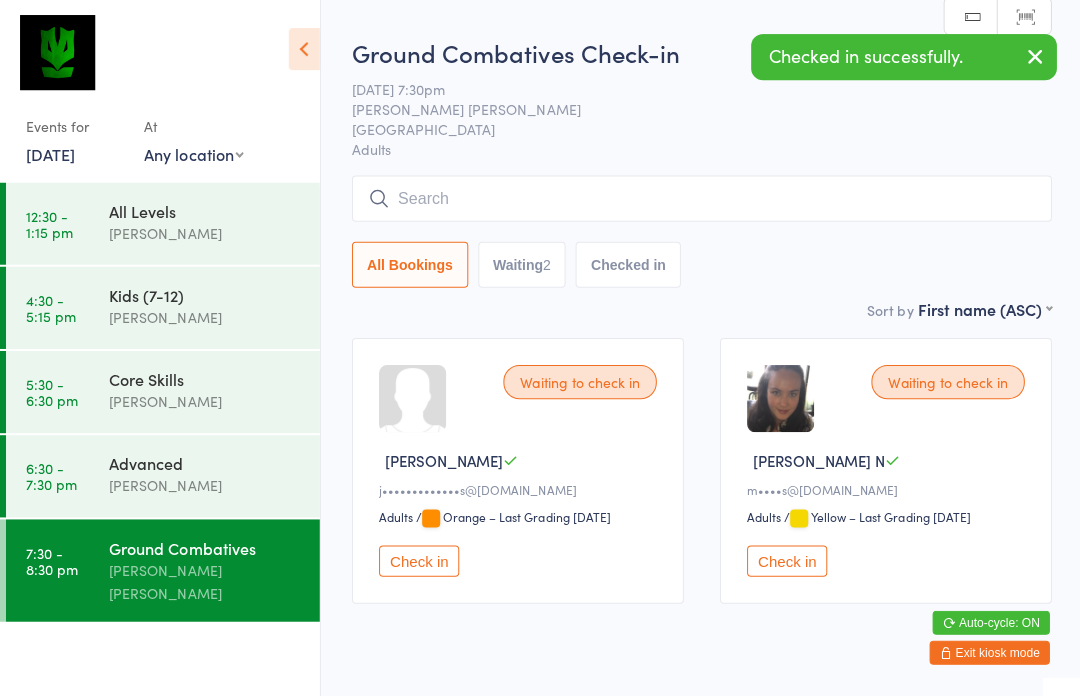 scroll, scrollTop: 14, scrollLeft: 0, axis: vertical 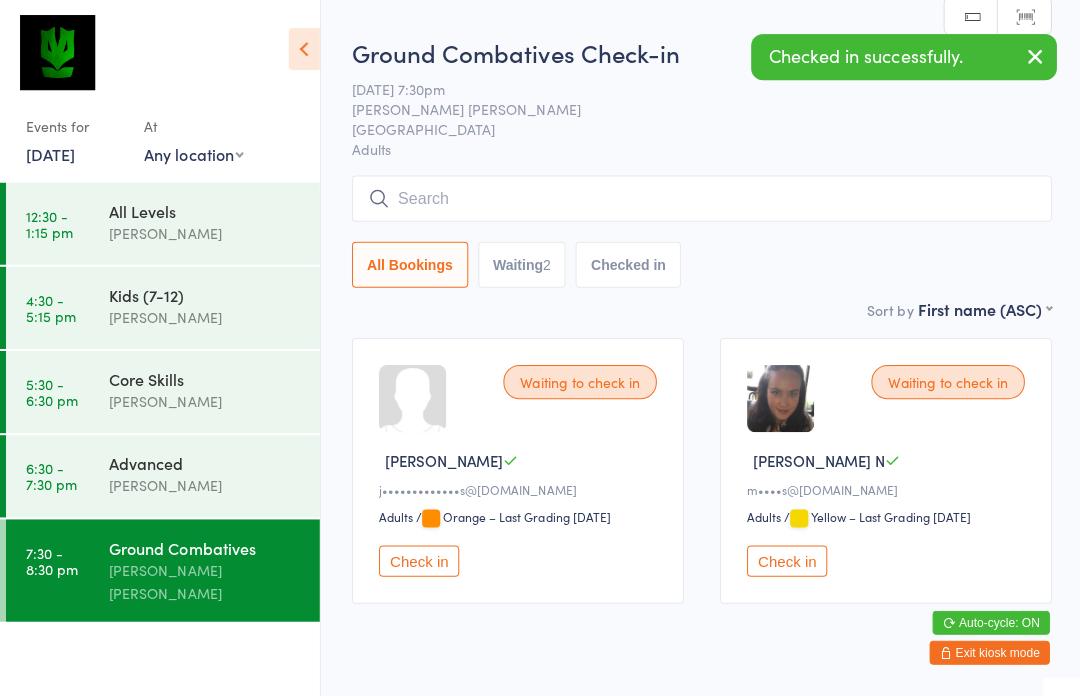 click on "Check in" at bounding box center (785, 559) 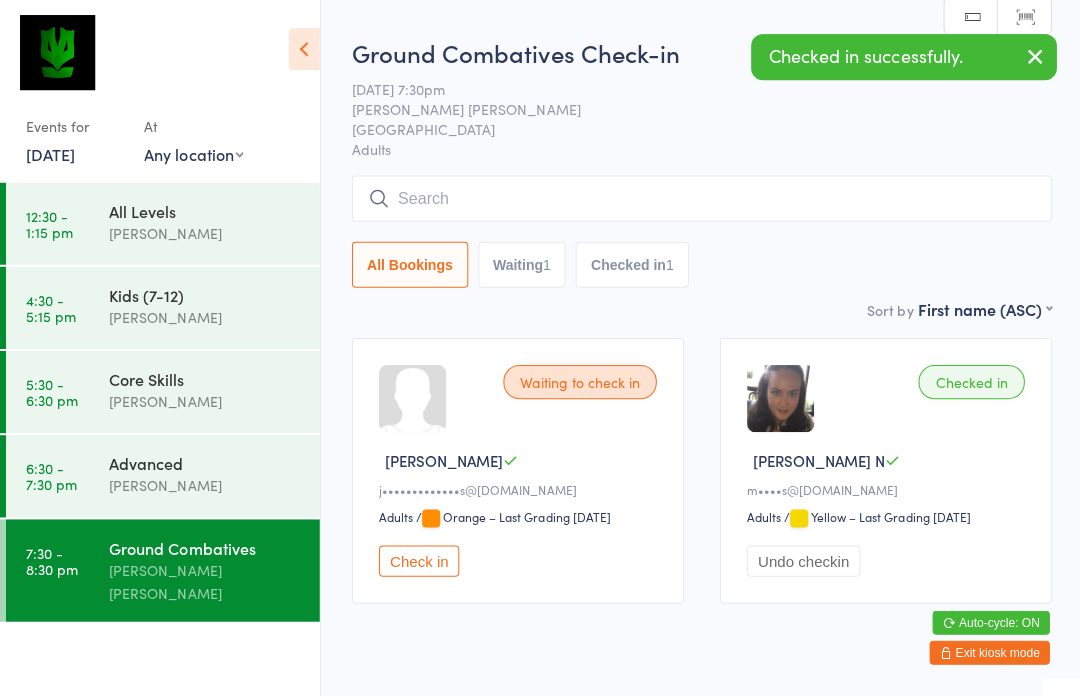 click on "6:30 - 7:30 pm Advanced Giacomo Palladin" at bounding box center [162, 475] 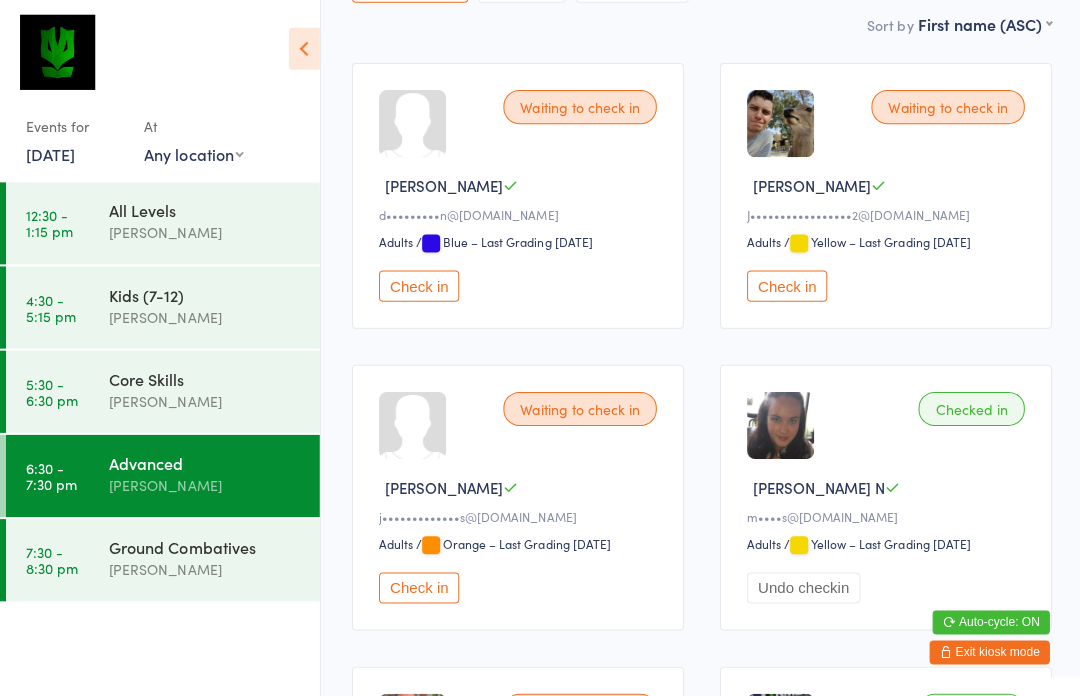 scroll, scrollTop: 294, scrollLeft: 0, axis: vertical 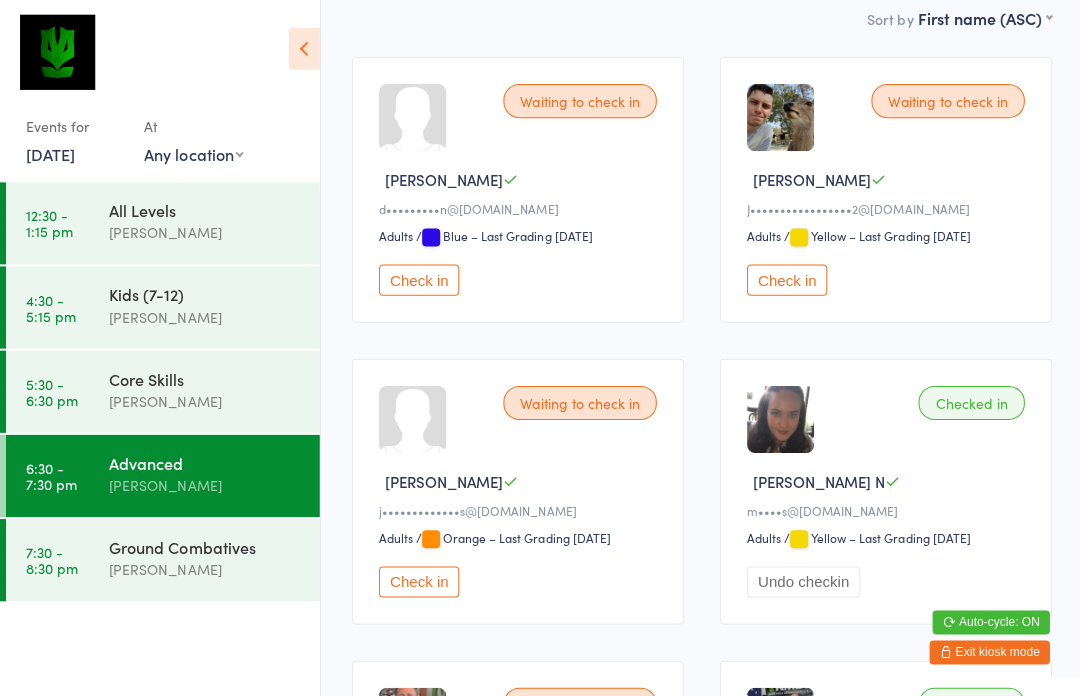 click on "5:30 - 6:30 pm" at bounding box center (52, 391) 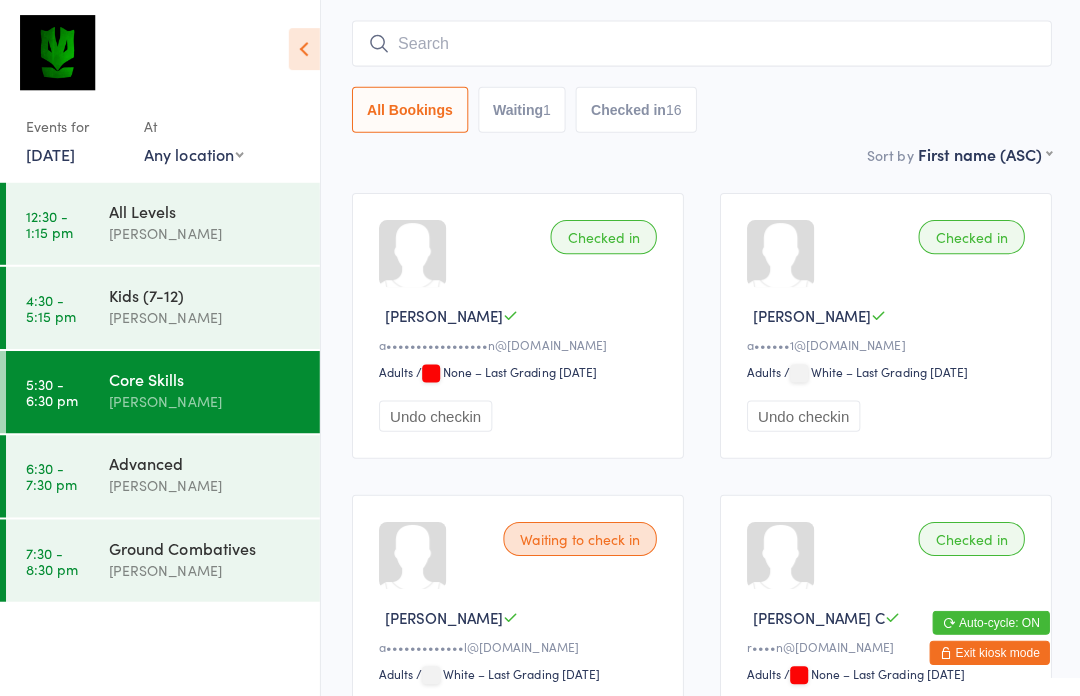 scroll, scrollTop: 0, scrollLeft: 0, axis: both 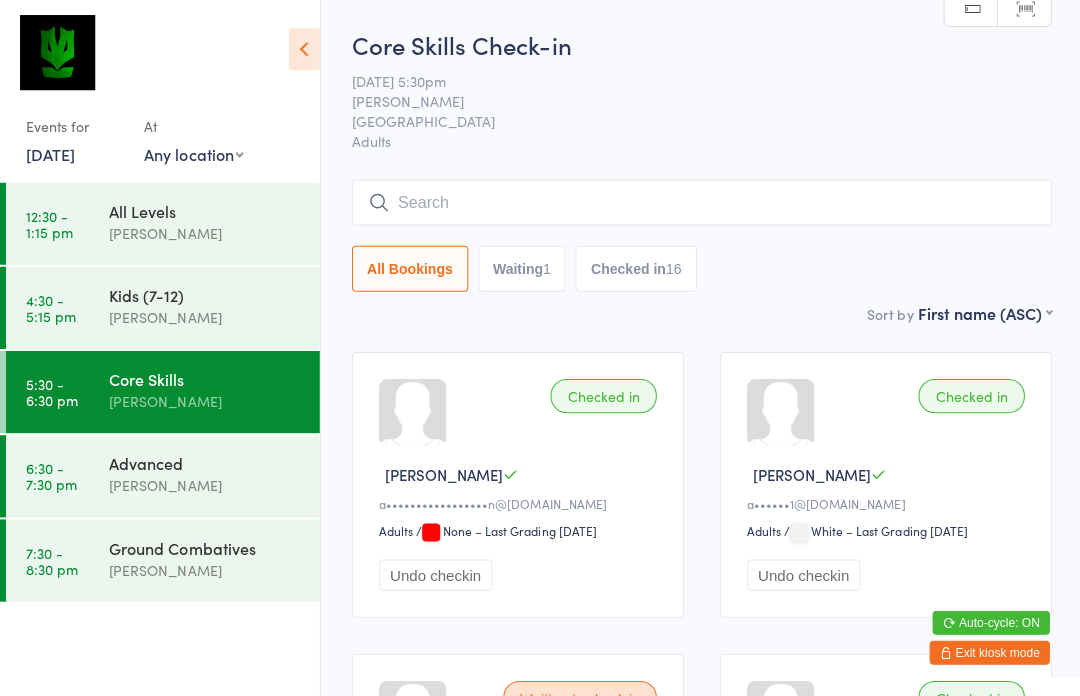 click on "Advanced" at bounding box center (205, 462) 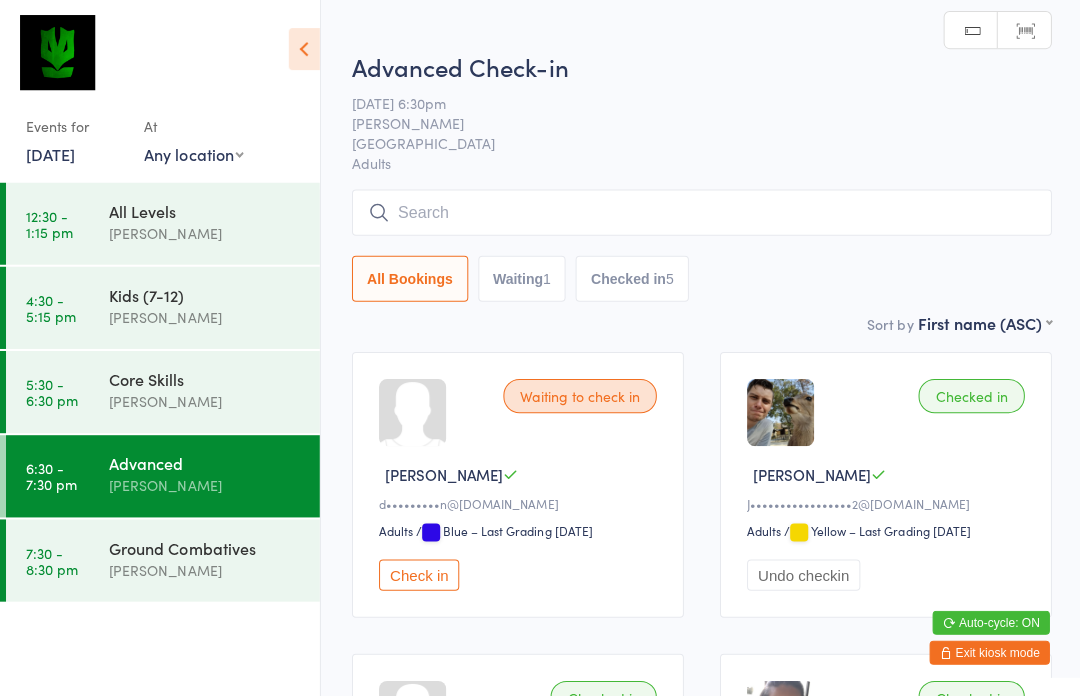 click at bounding box center (700, 212) 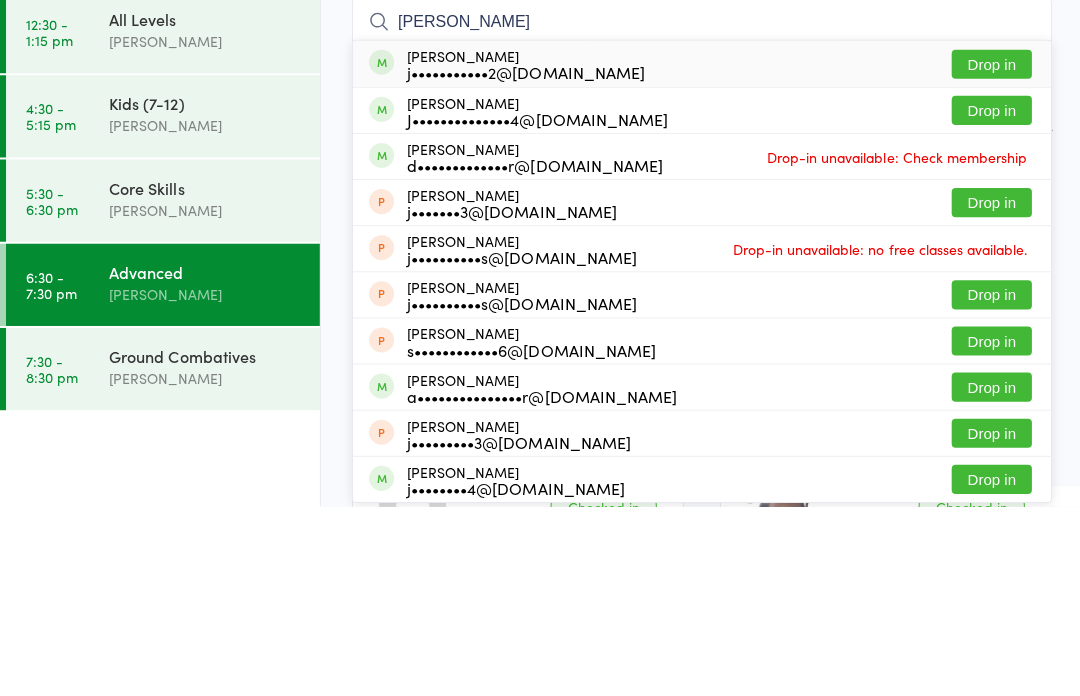 type on "Jona" 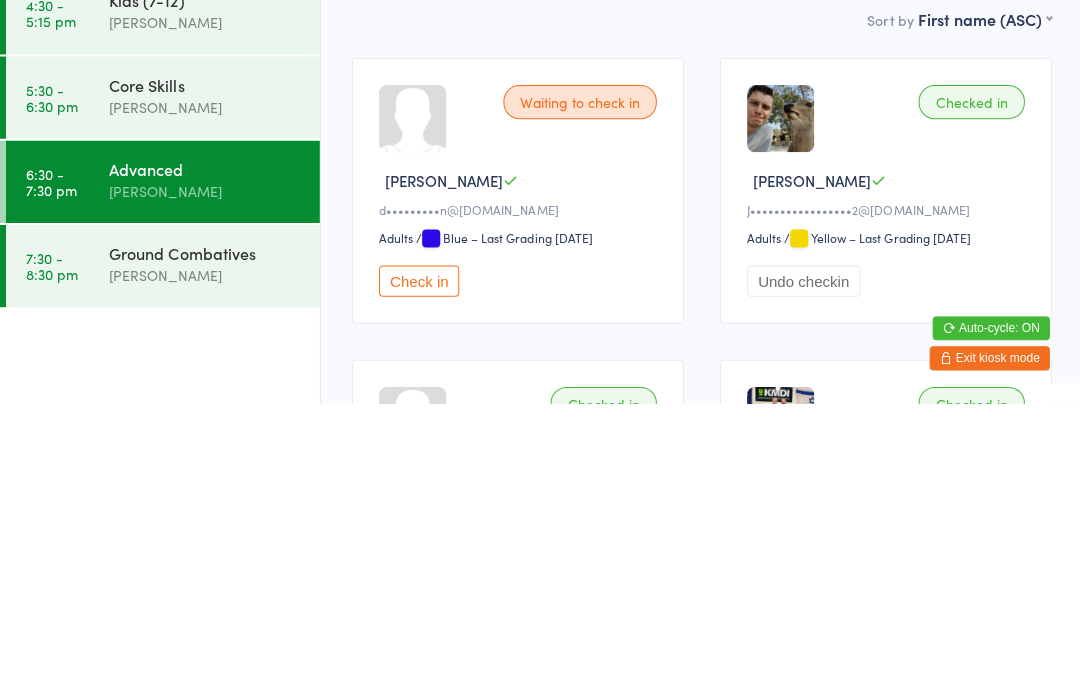 click on "Check in" at bounding box center (418, 573) 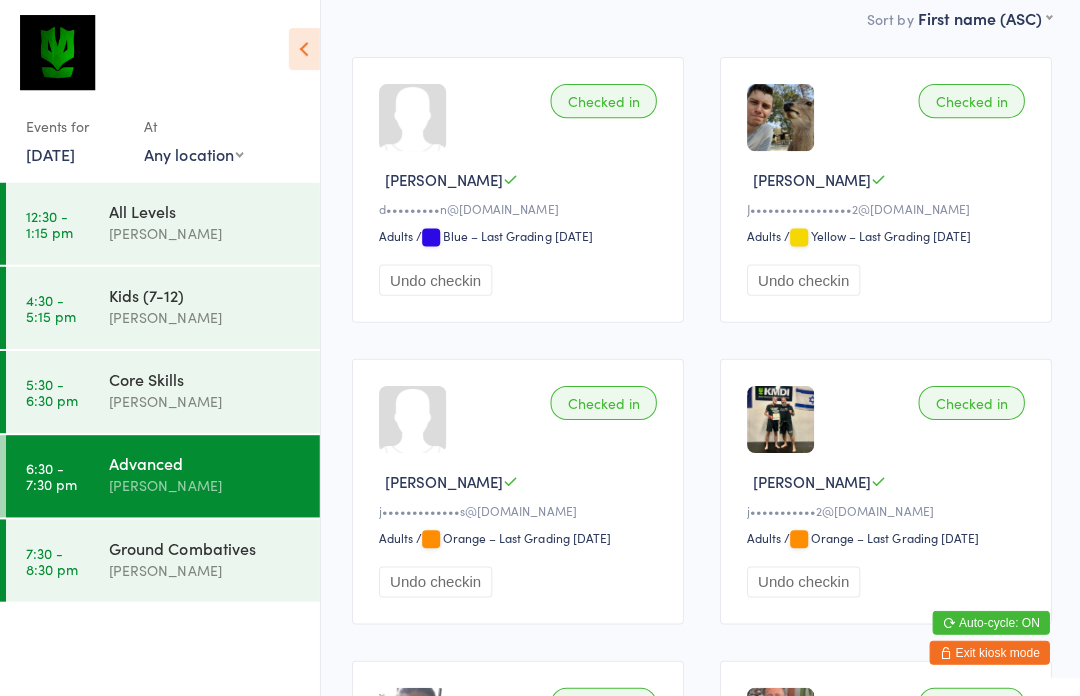 click on "[PERSON_NAME]" at bounding box center [205, 484] 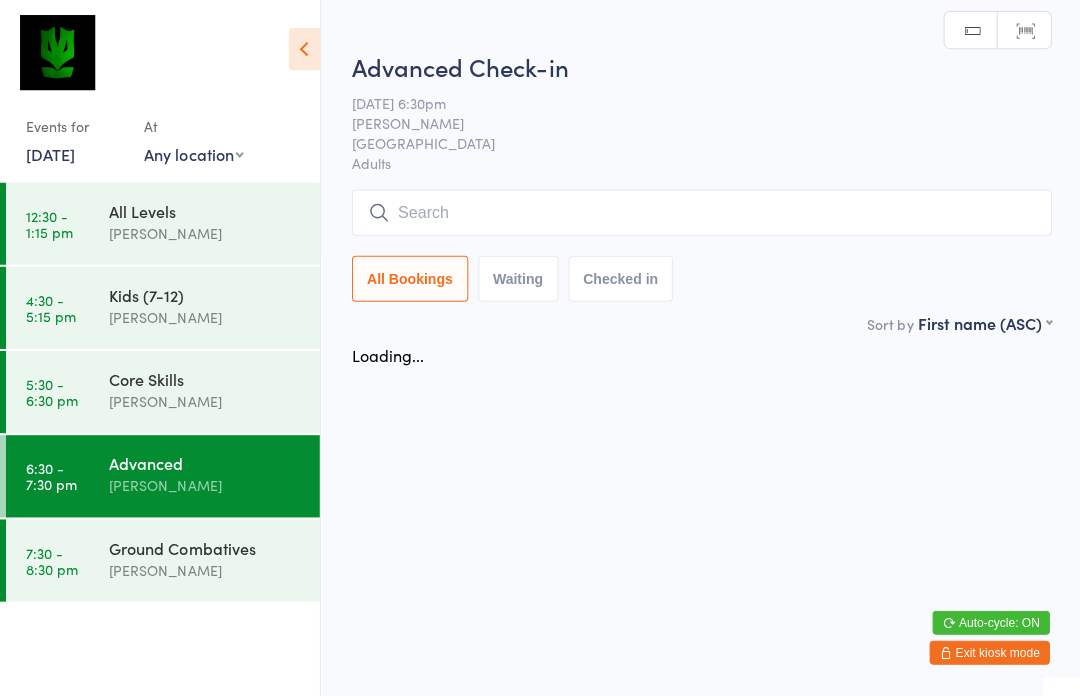 scroll, scrollTop: 0, scrollLeft: 0, axis: both 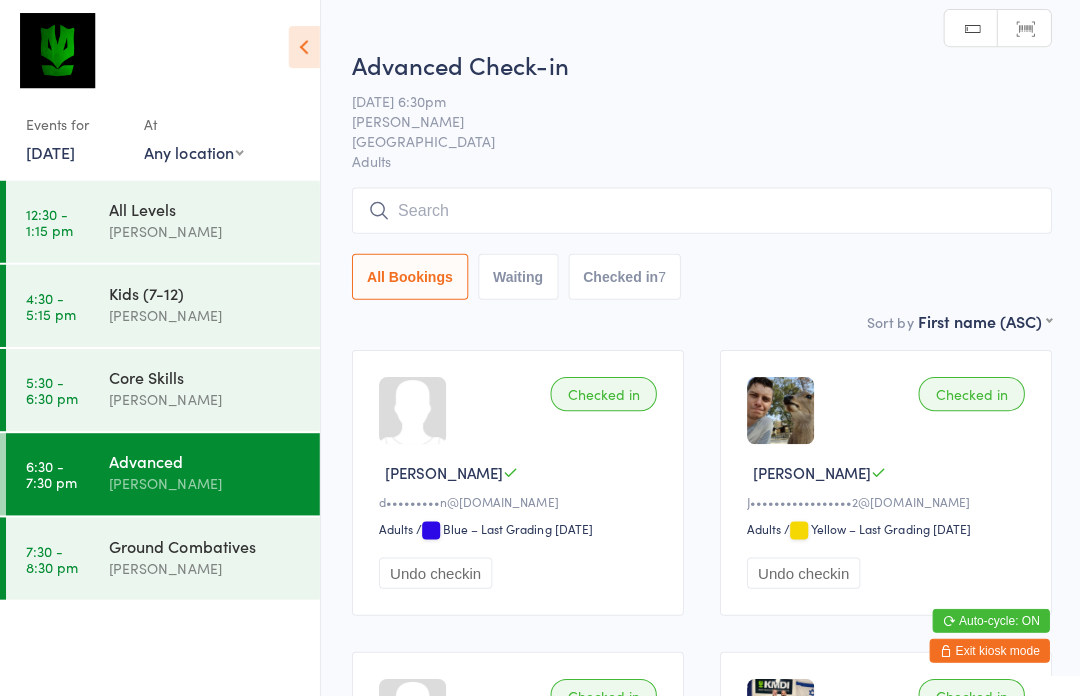 click at bounding box center (700, 212) 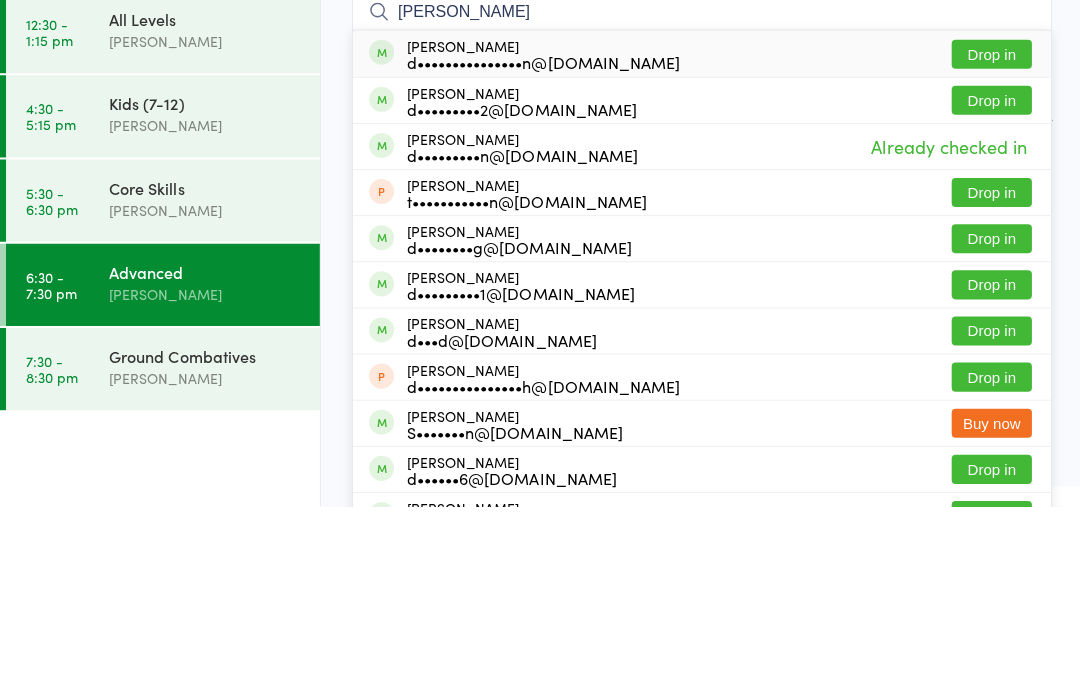 type on "Dan g" 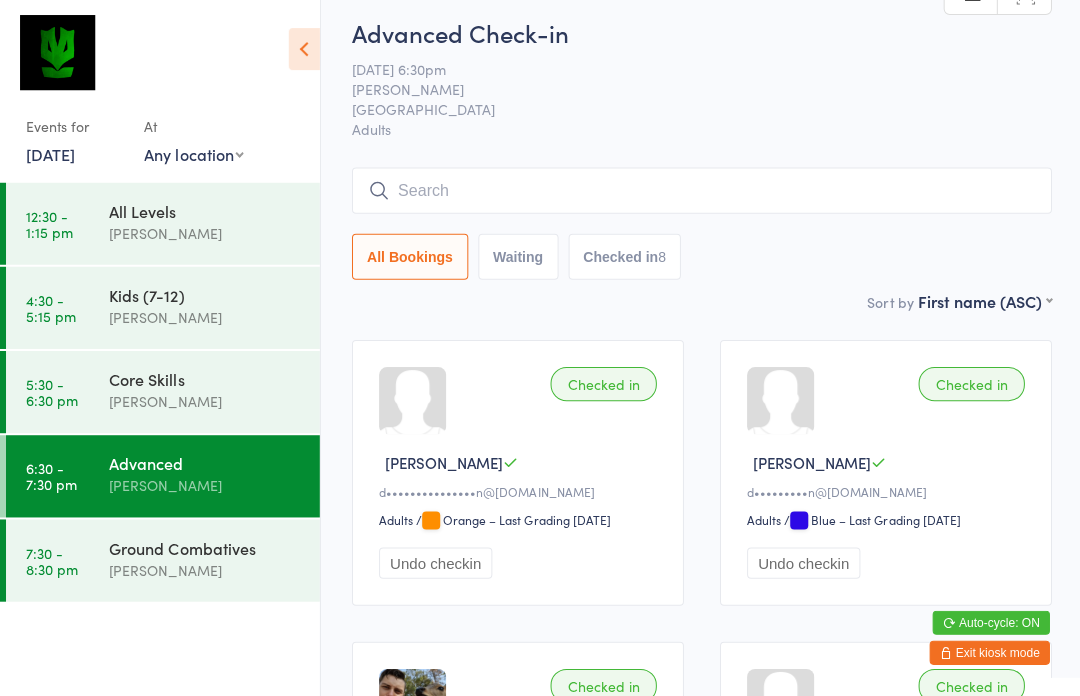 scroll, scrollTop: 0, scrollLeft: 0, axis: both 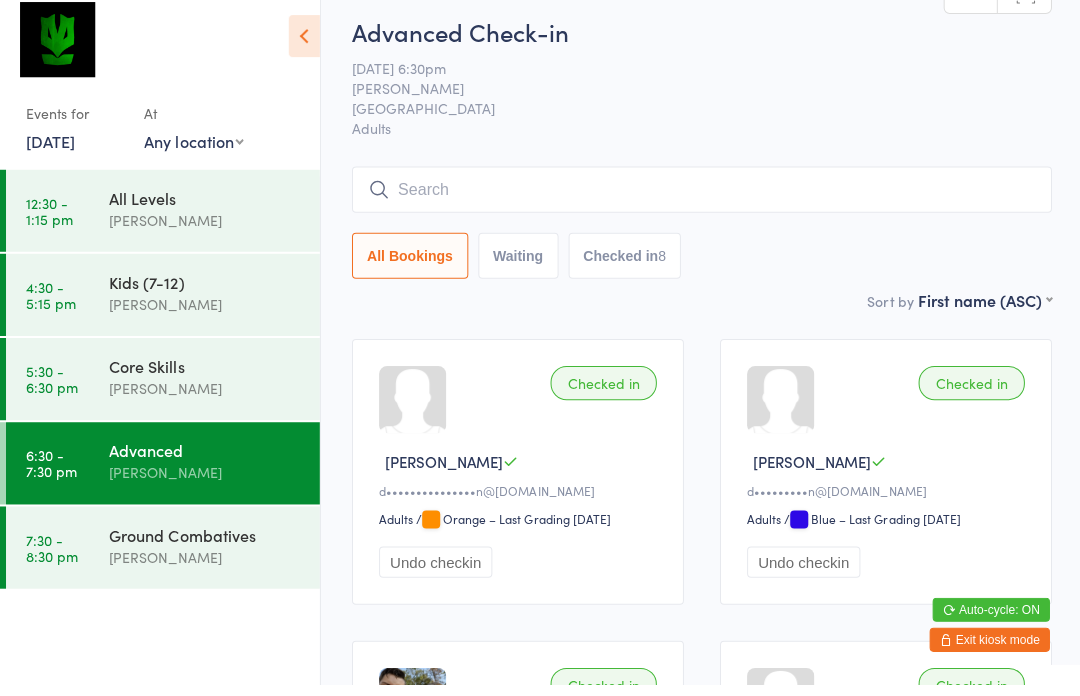 click at bounding box center [700, 202] 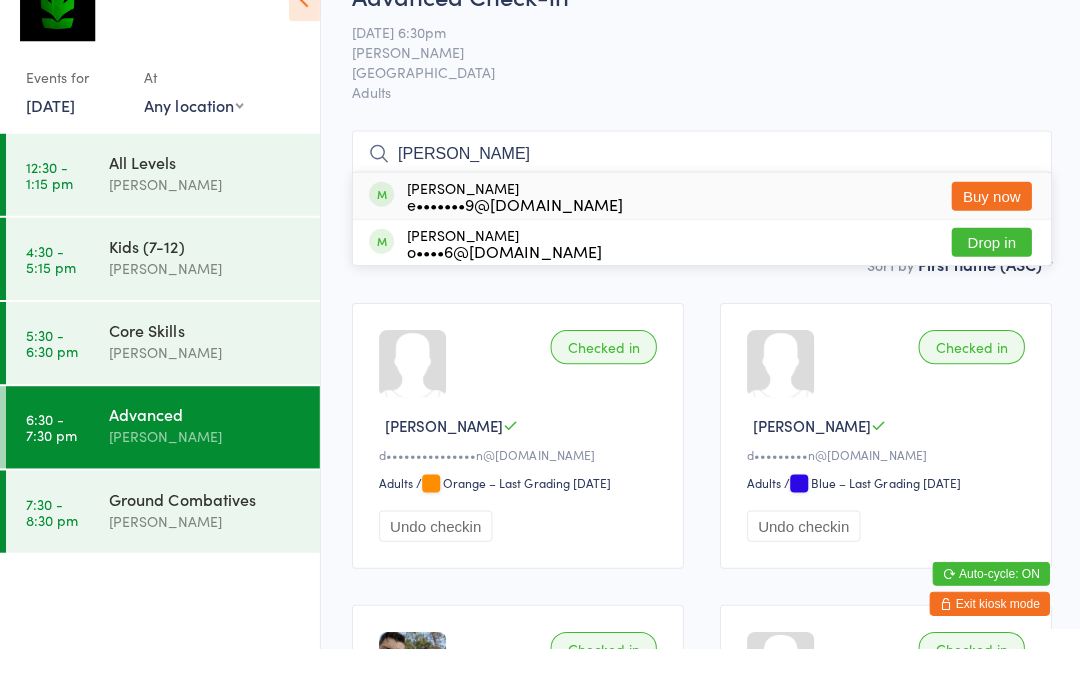 type on "Owen" 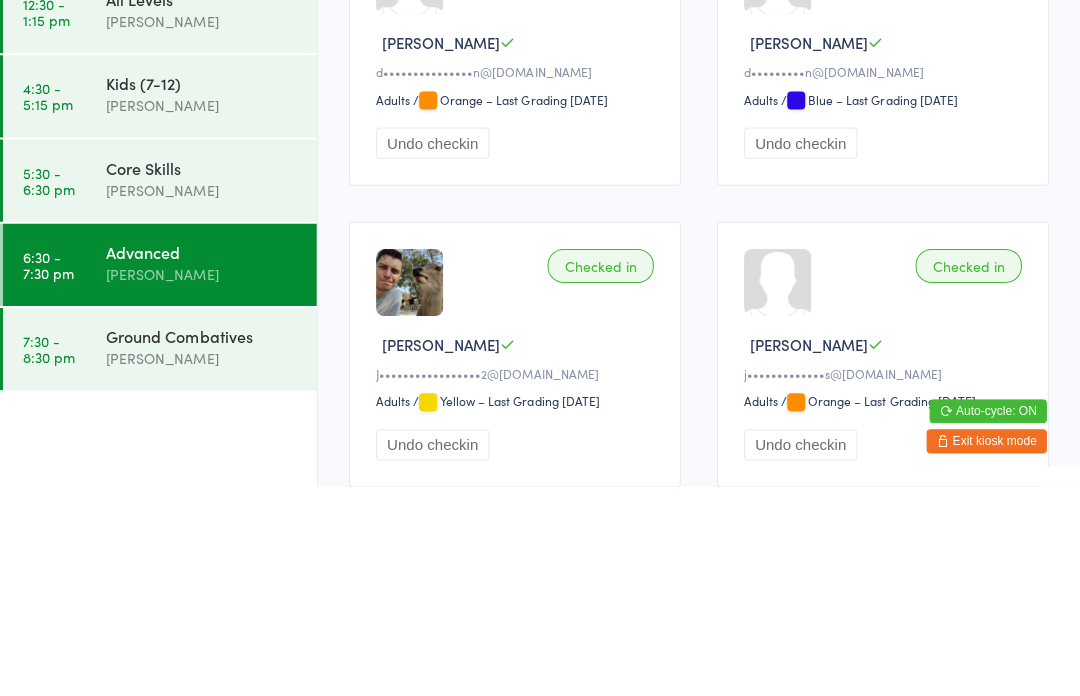 scroll, scrollTop: 0, scrollLeft: 0, axis: both 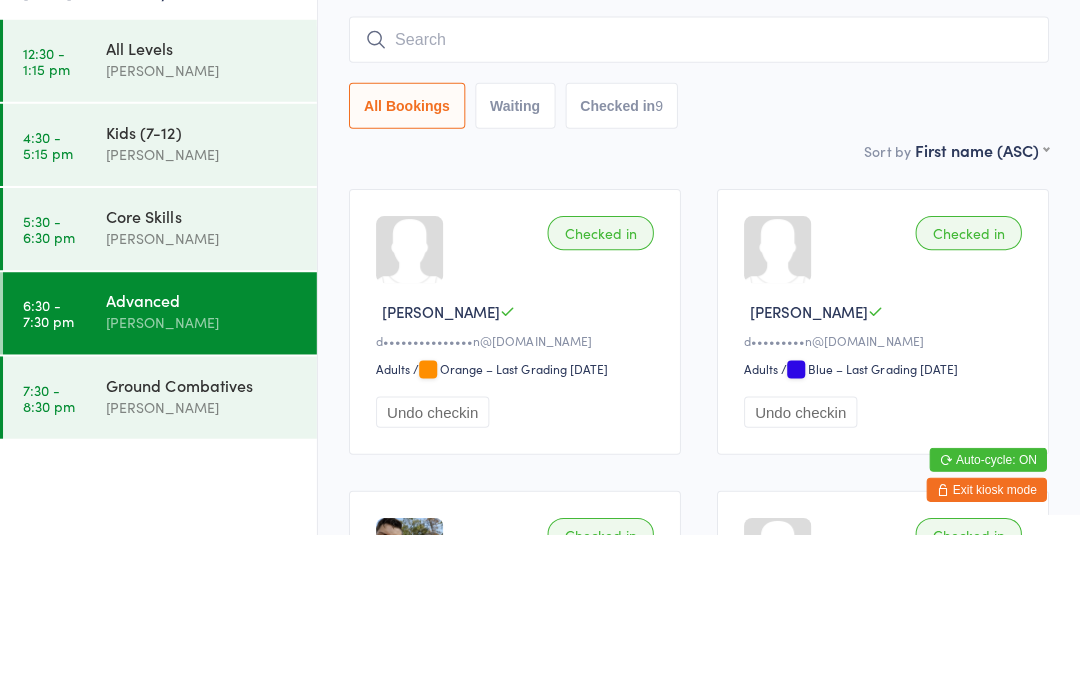 click on "[PERSON_NAME]" at bounding box center [205, 400] 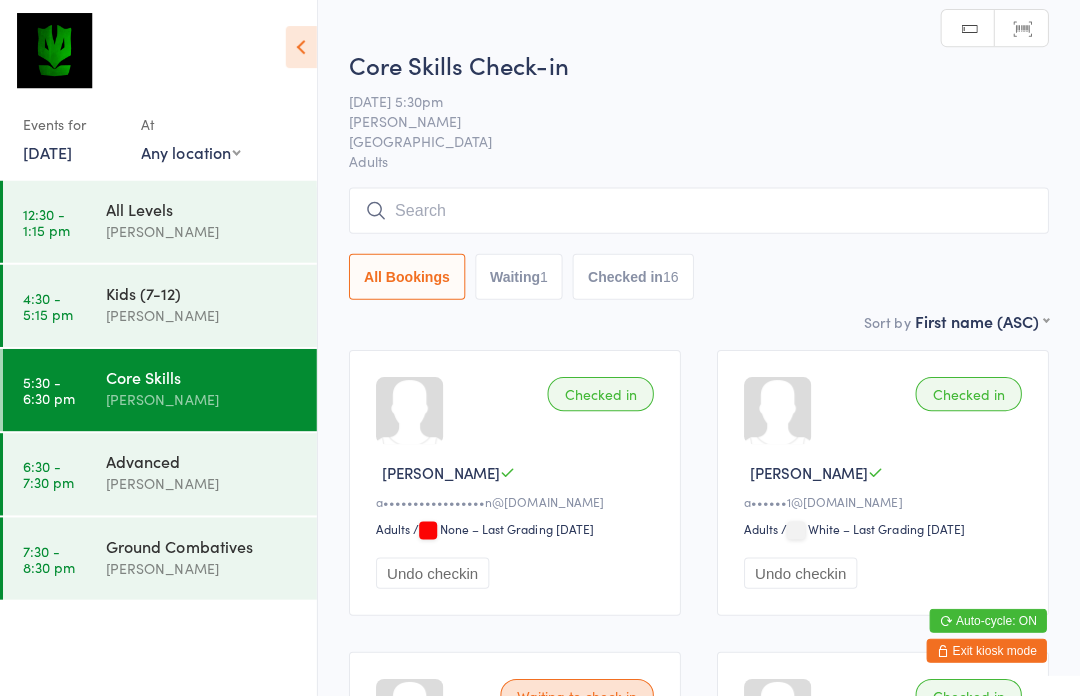click at bounding box center [700, 212] 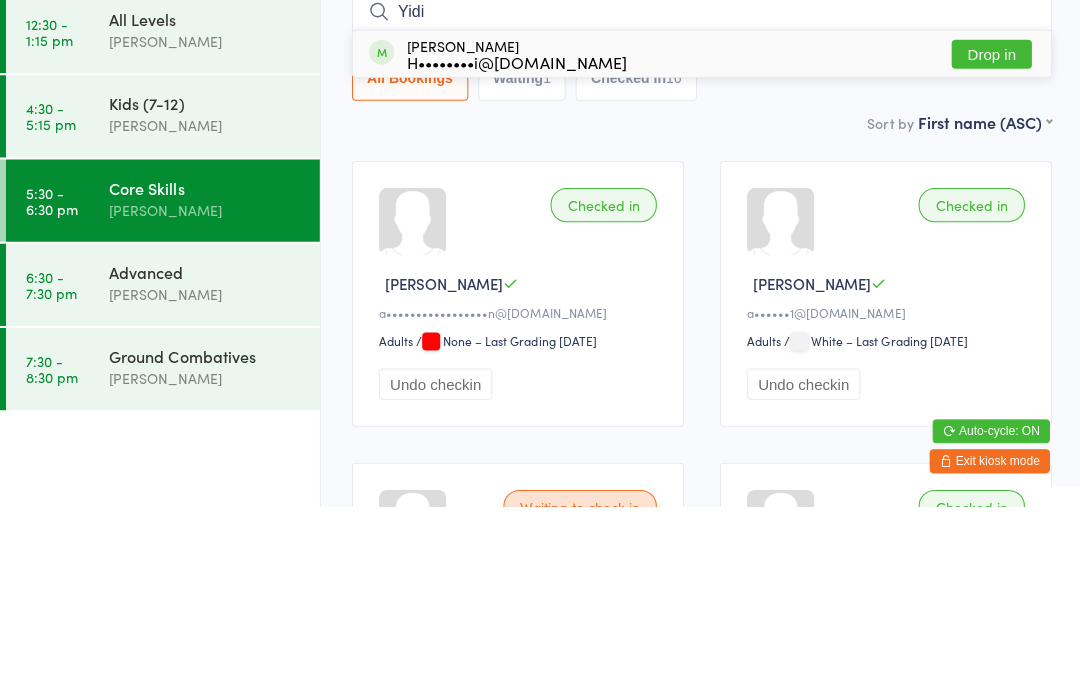 type on "Yidi" 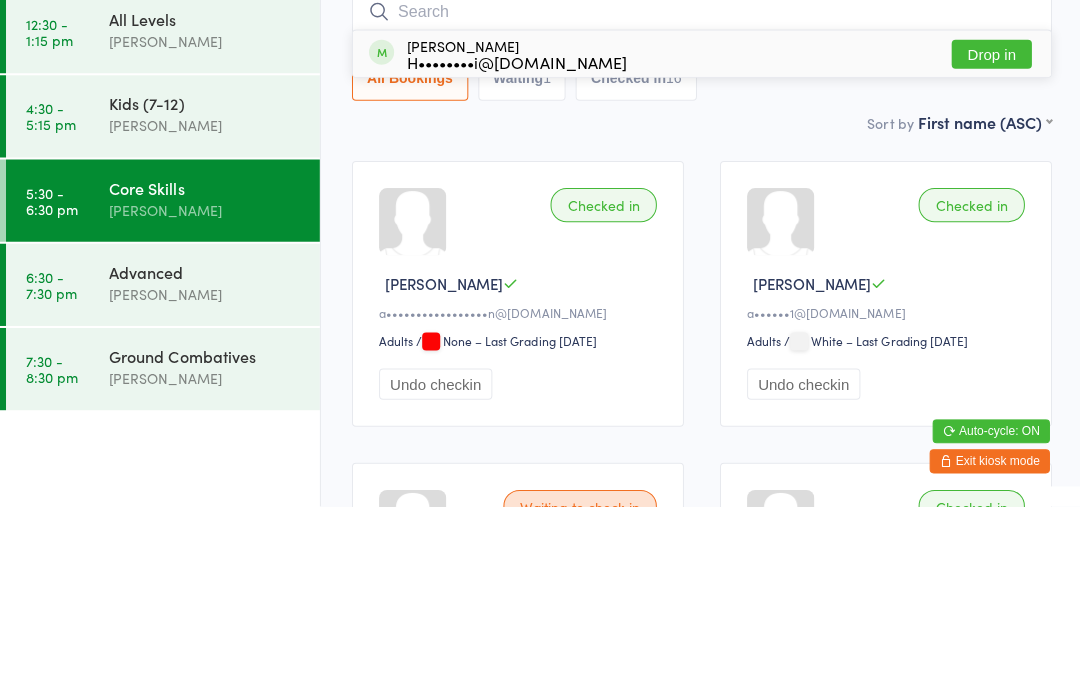 scroll, scrollTop: 189, scrollLeft: 0, axis: vertical 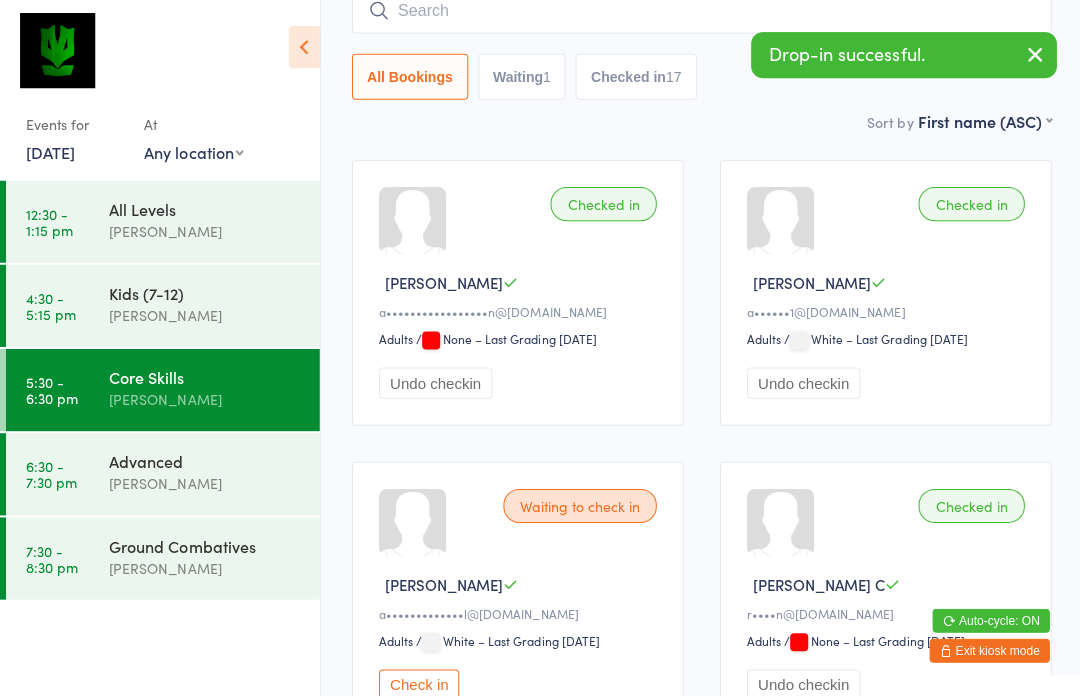 click on "[PERSON_NAME]" at bounding box center [205, 484] 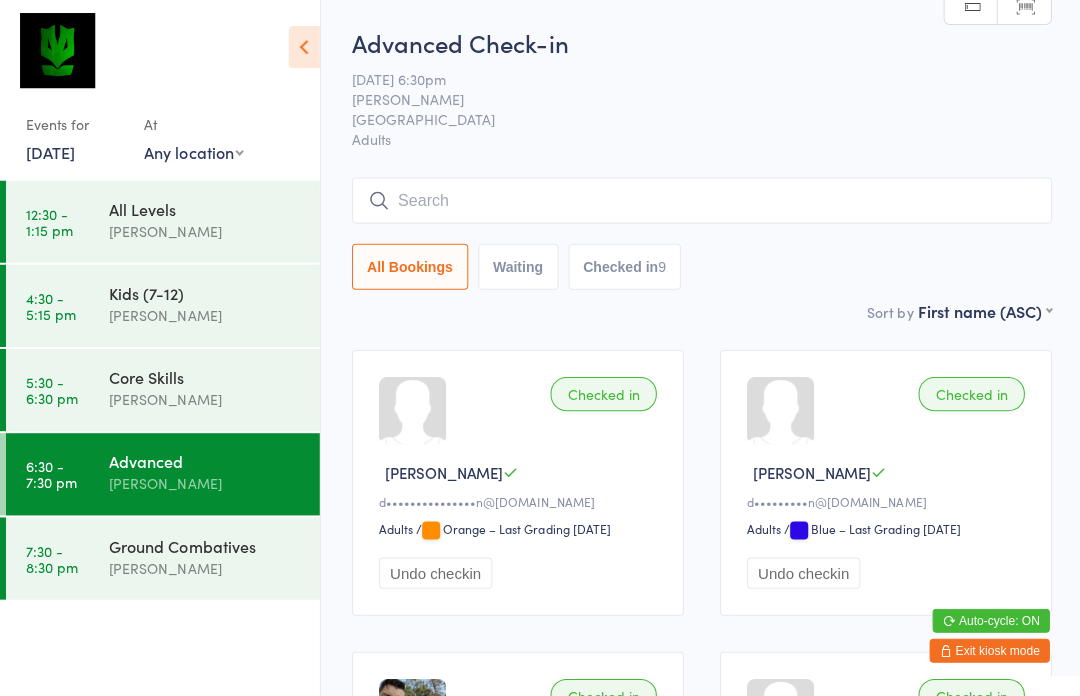 click on "5:30 - 6:30 pm Core Skills Shahmar Abas" at bounding box center [162, 391] 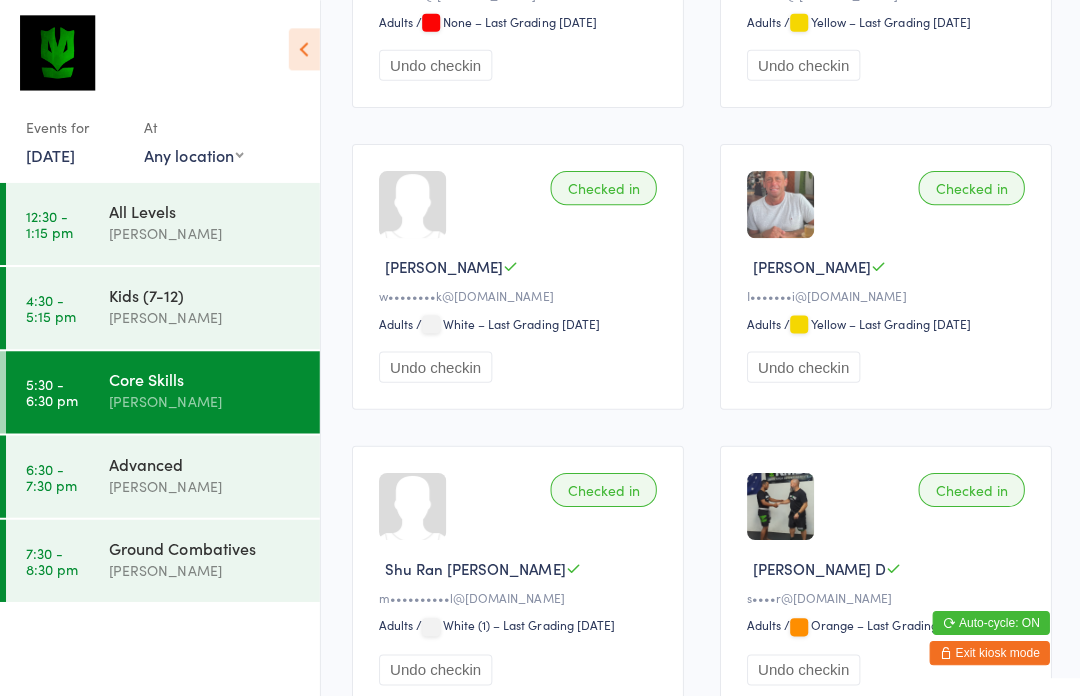 scroll, scrollTop: 2011, scrollLeft: 0, axis: vertical 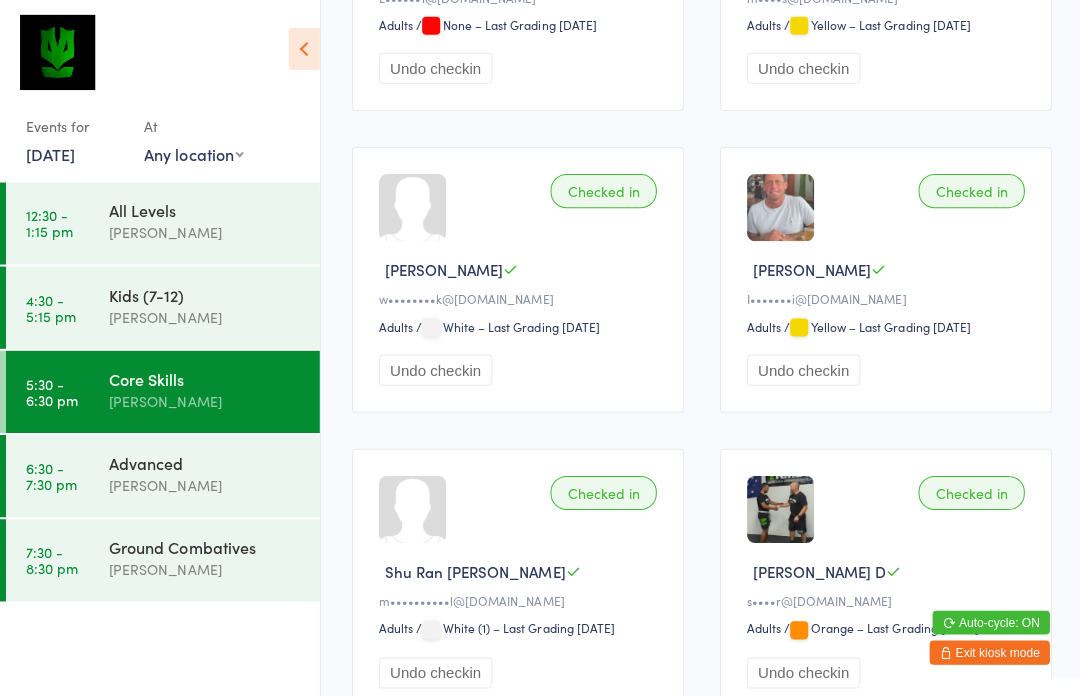 click on "6:30 - 7:30 pm Advanced Giacomo Palladin" at bounding box center (162, 475) 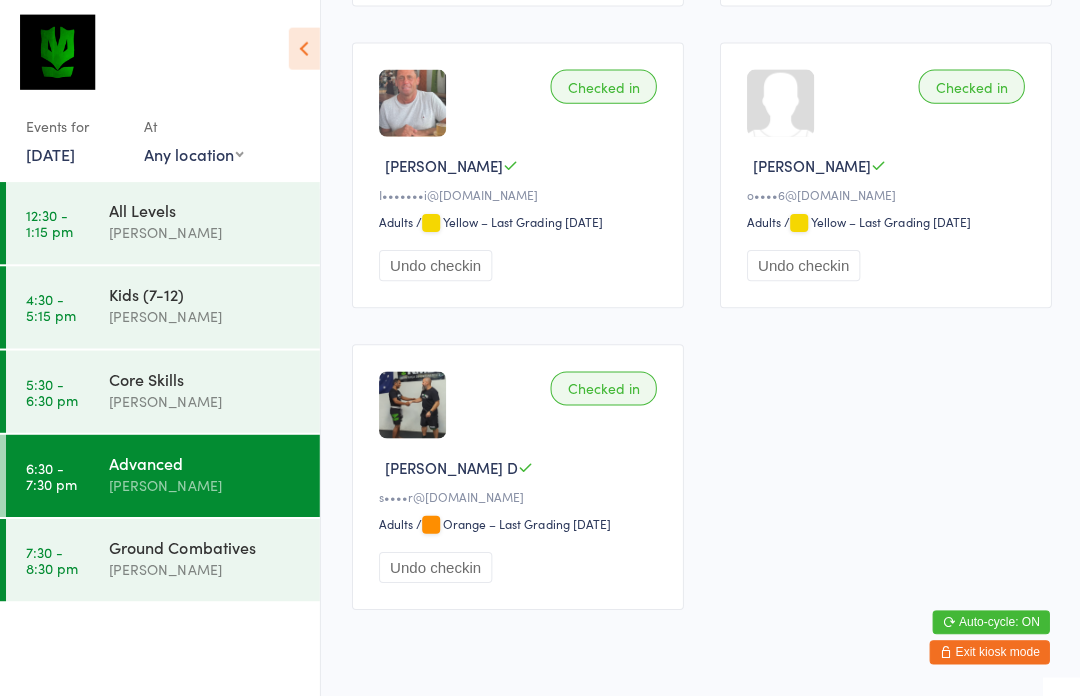 scroll, scrollTop: 1170, scrollLeft: 0, axis: vertical 